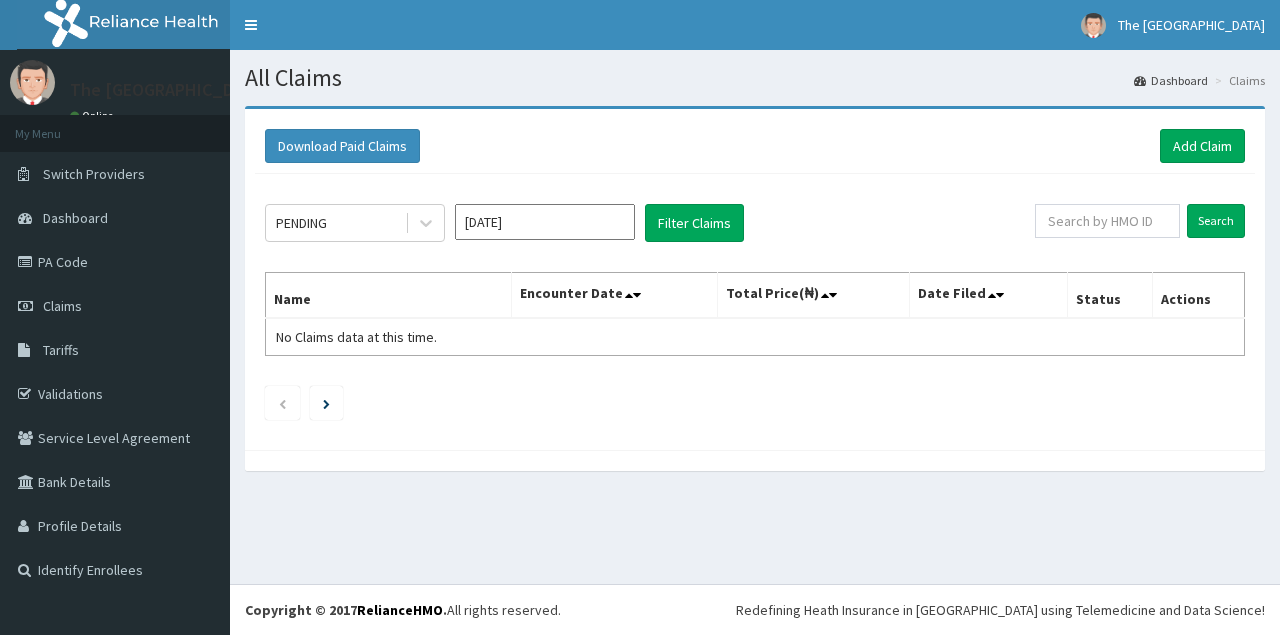 scroll, scrollTop: 0, scrollLeft: 0, axis: both 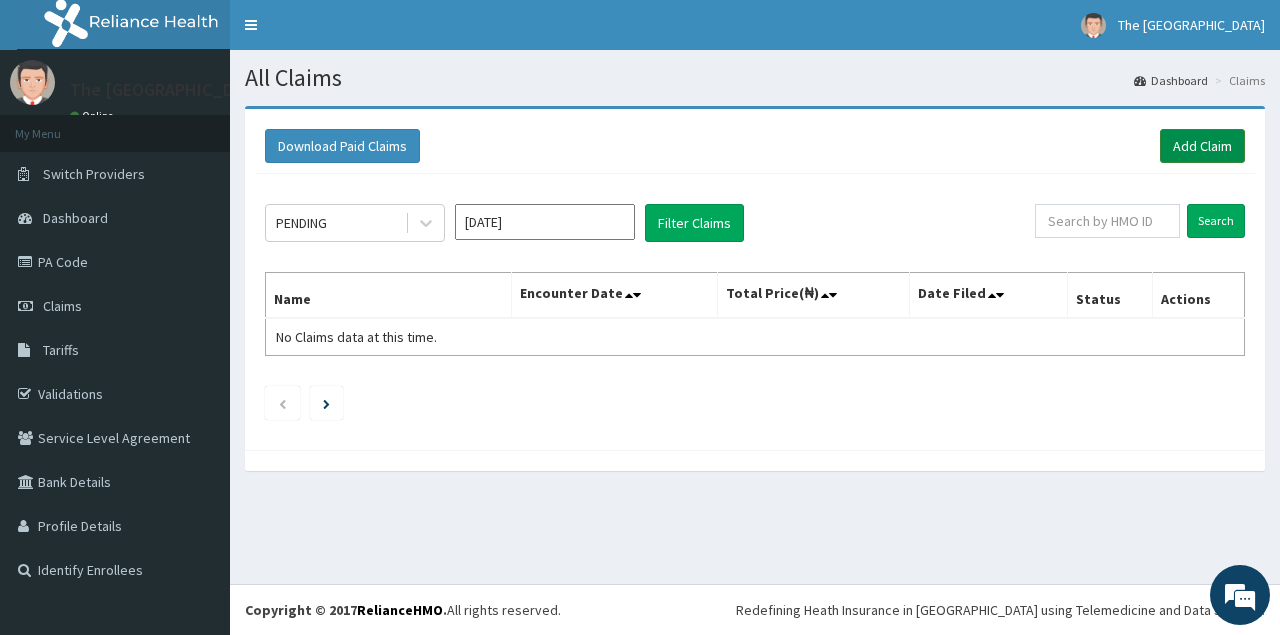 click on "Add Claim" at bounding box center (1202, 146) 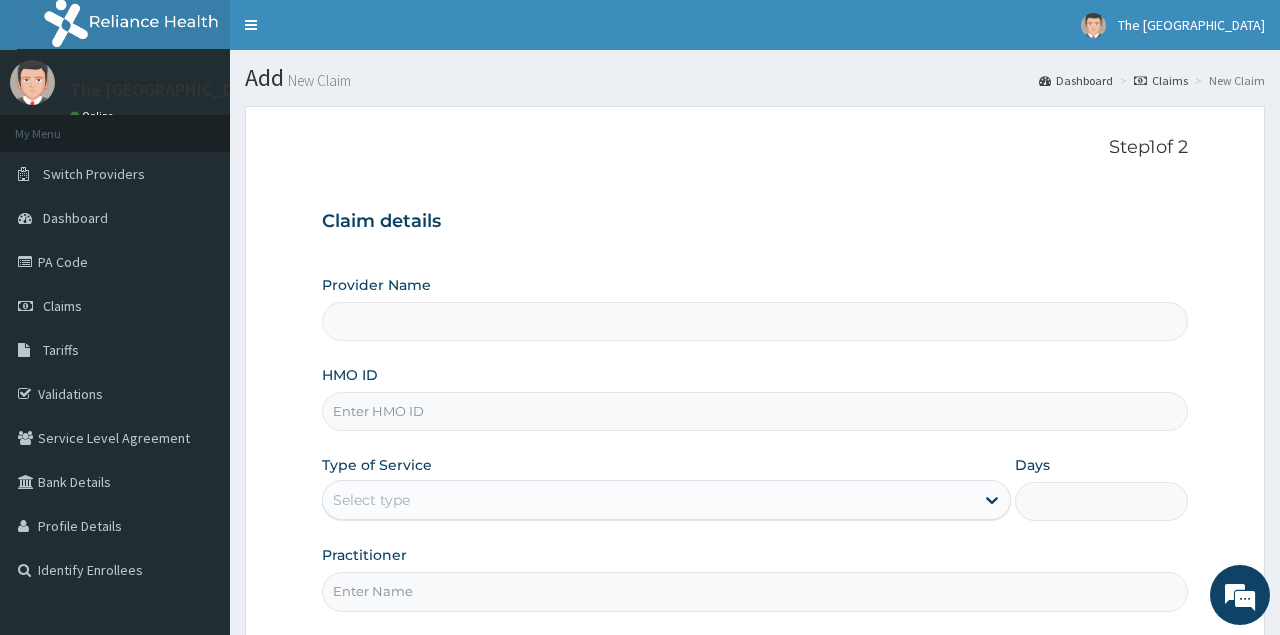 scroll, scrollTop: 0, scrollLeft: 0, axis: both 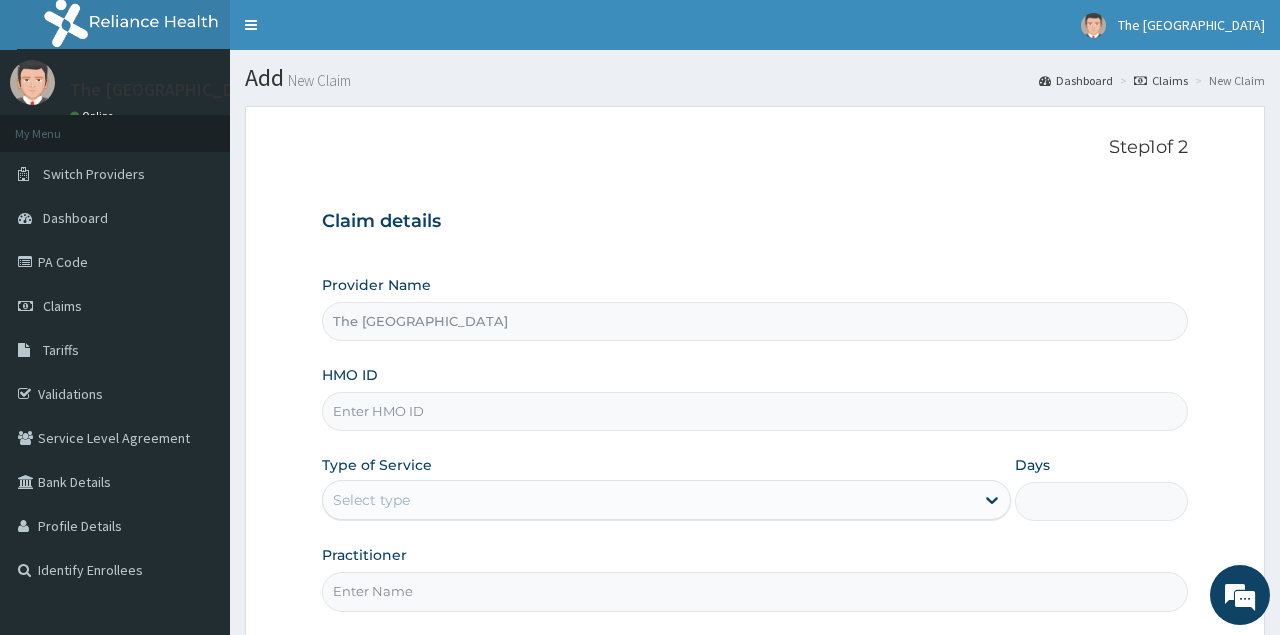 click on "HMO ID" at bounding box center [754, 411] 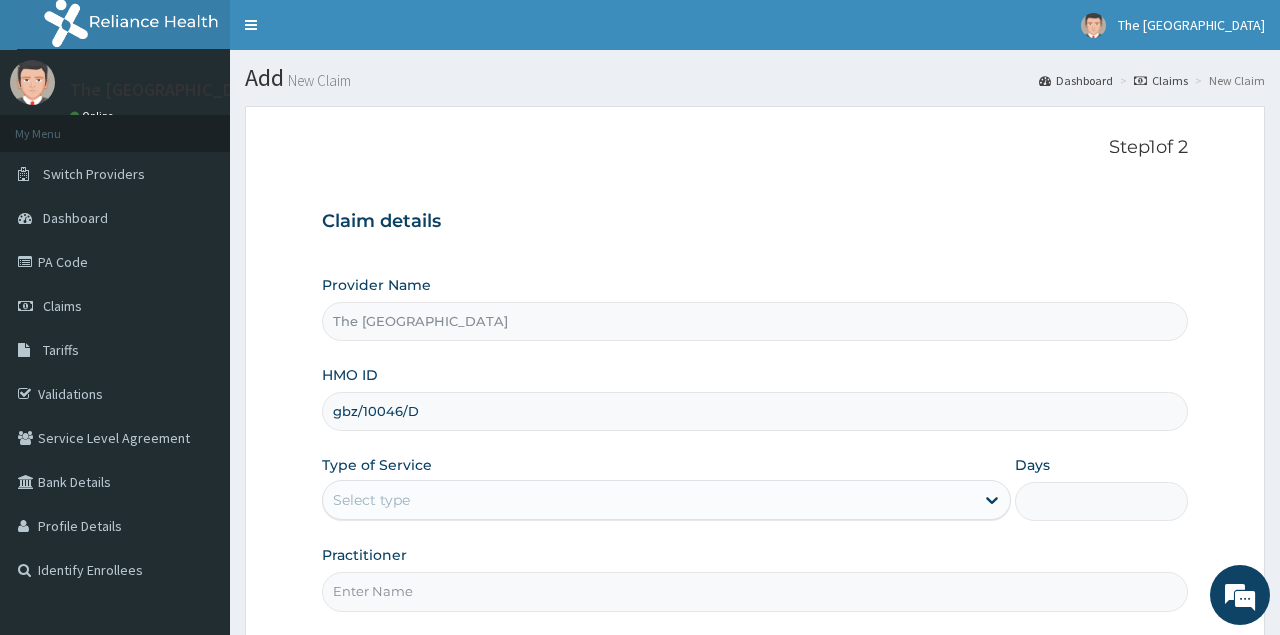 type on "gbz/10046/D" 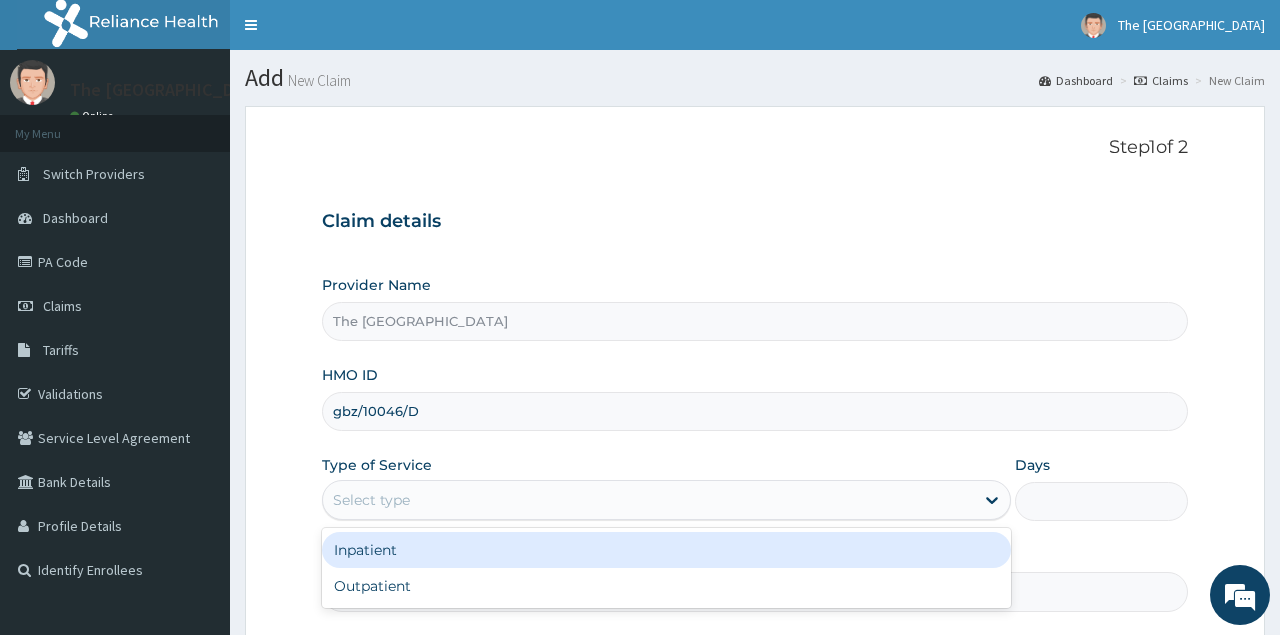 click on "Select type" at bounding box center (648, 500) 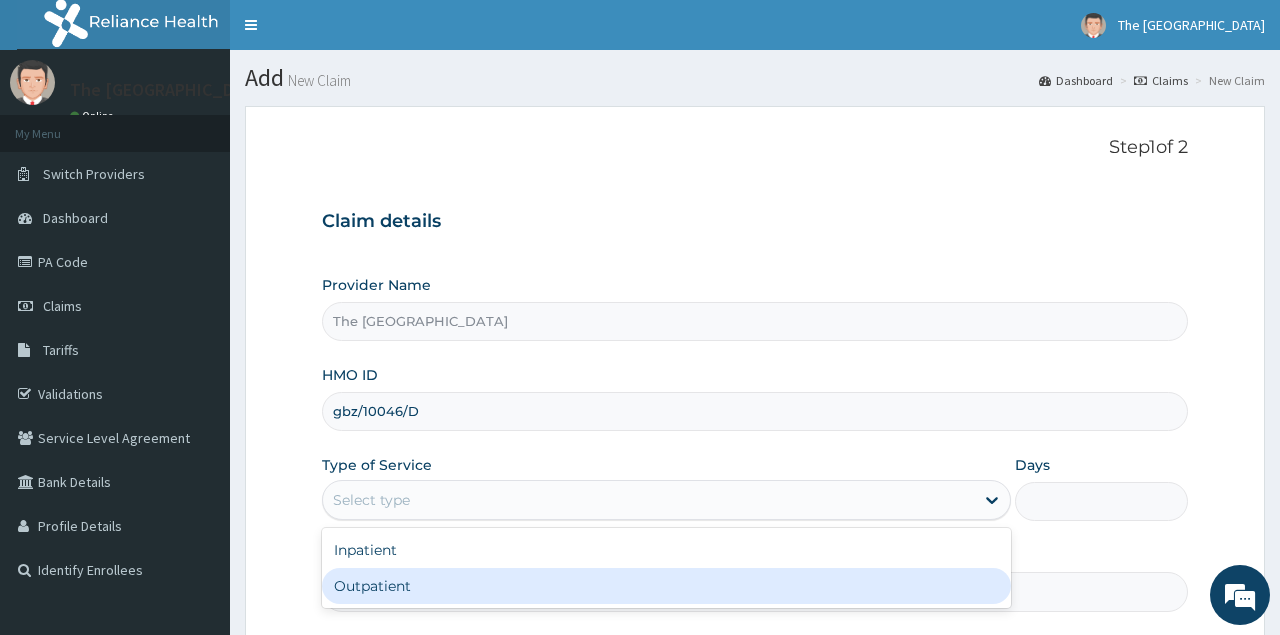 type on "1" 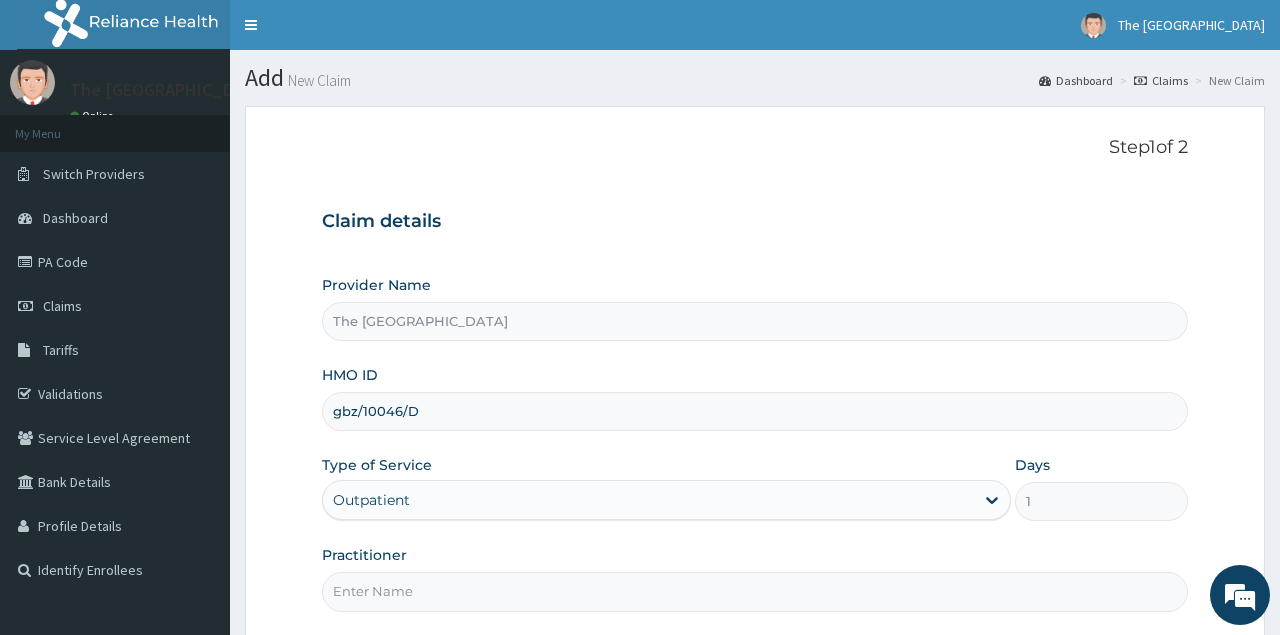 click on "Practitioner" at bounding box center [754, 591] 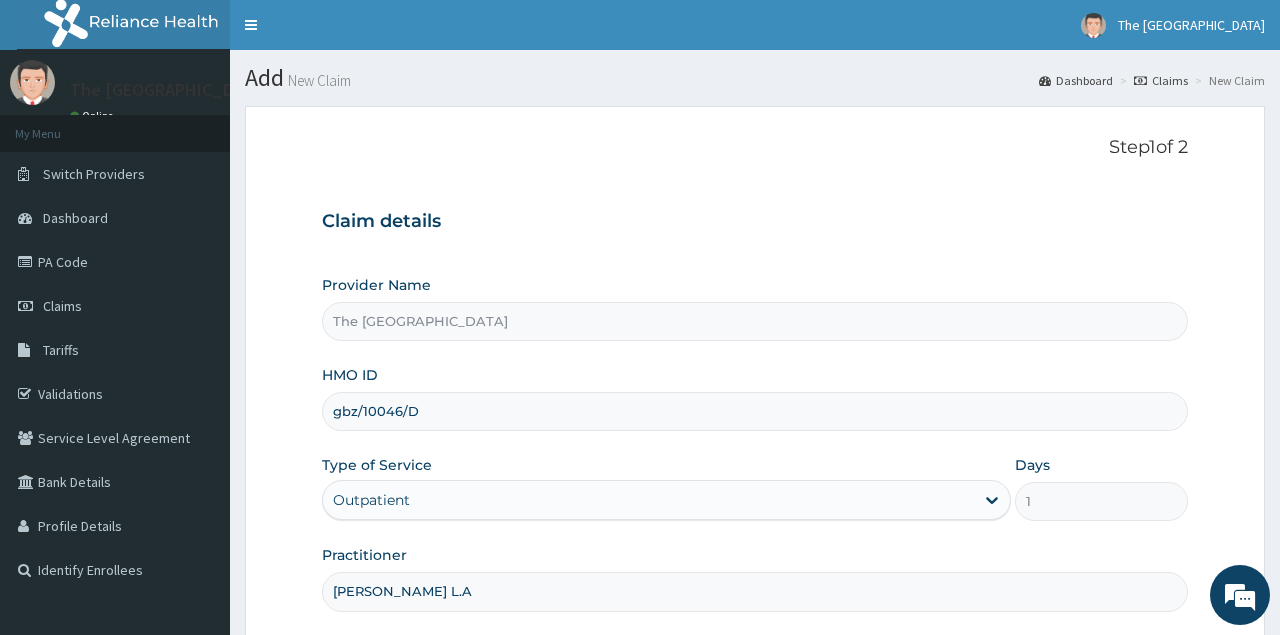 scroll, scrollTop: 0, scrollLeft: 0, axis: both 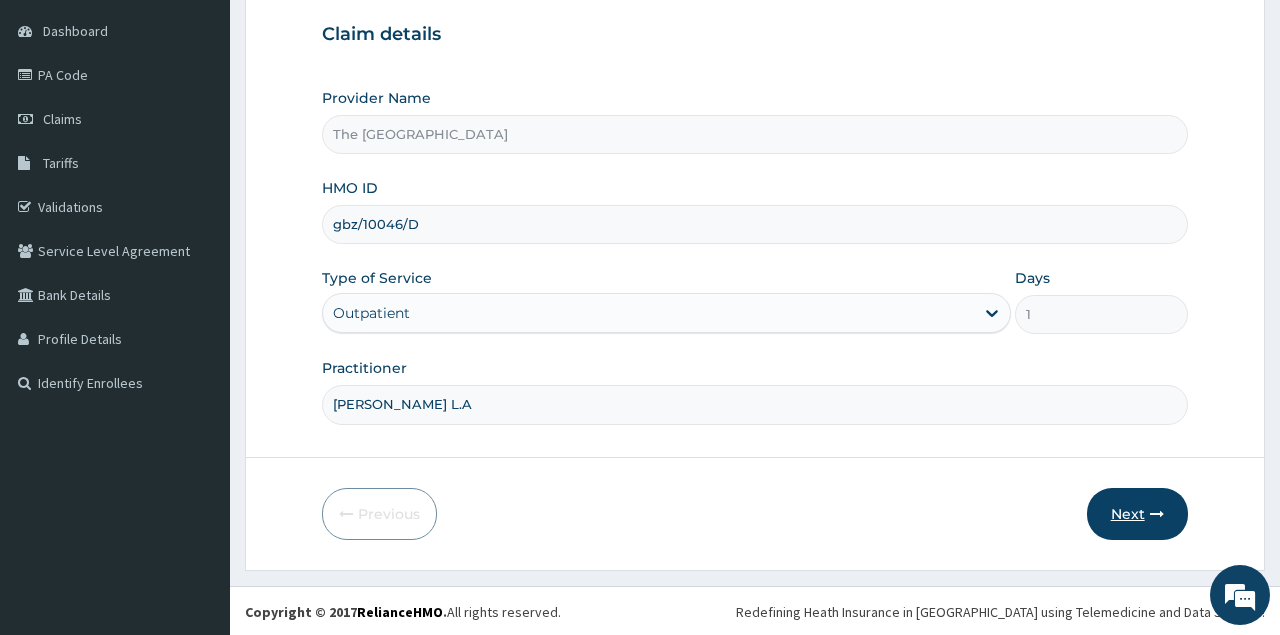 type on "[PERSON_NAME] L.A" 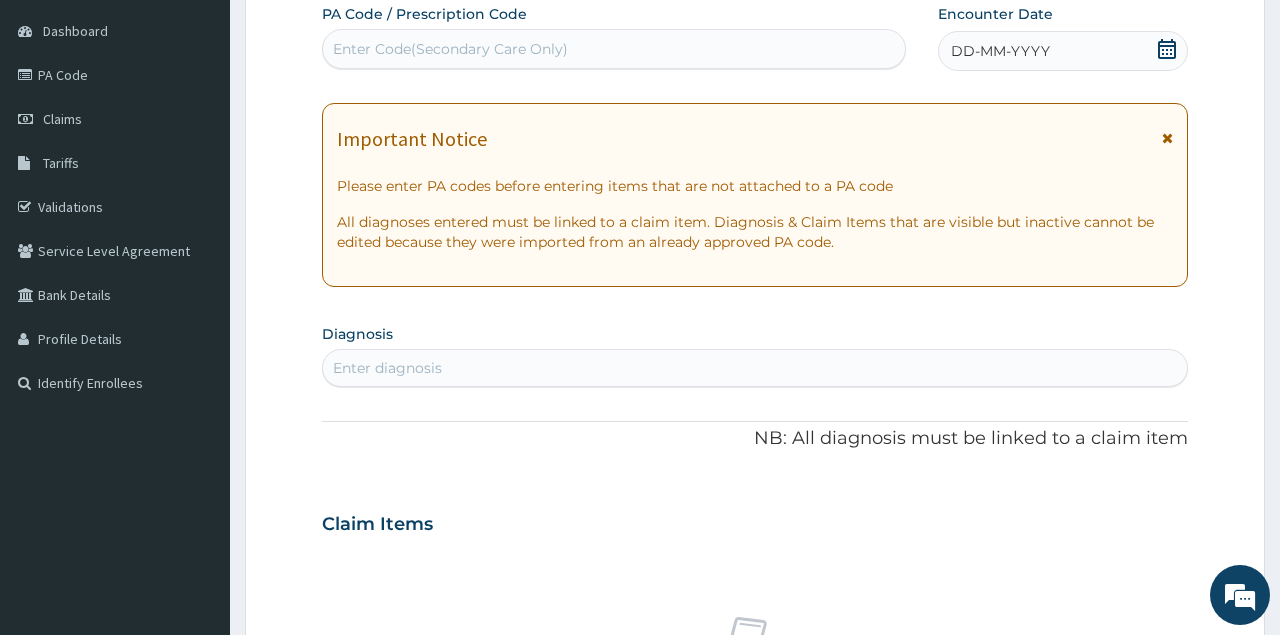 click 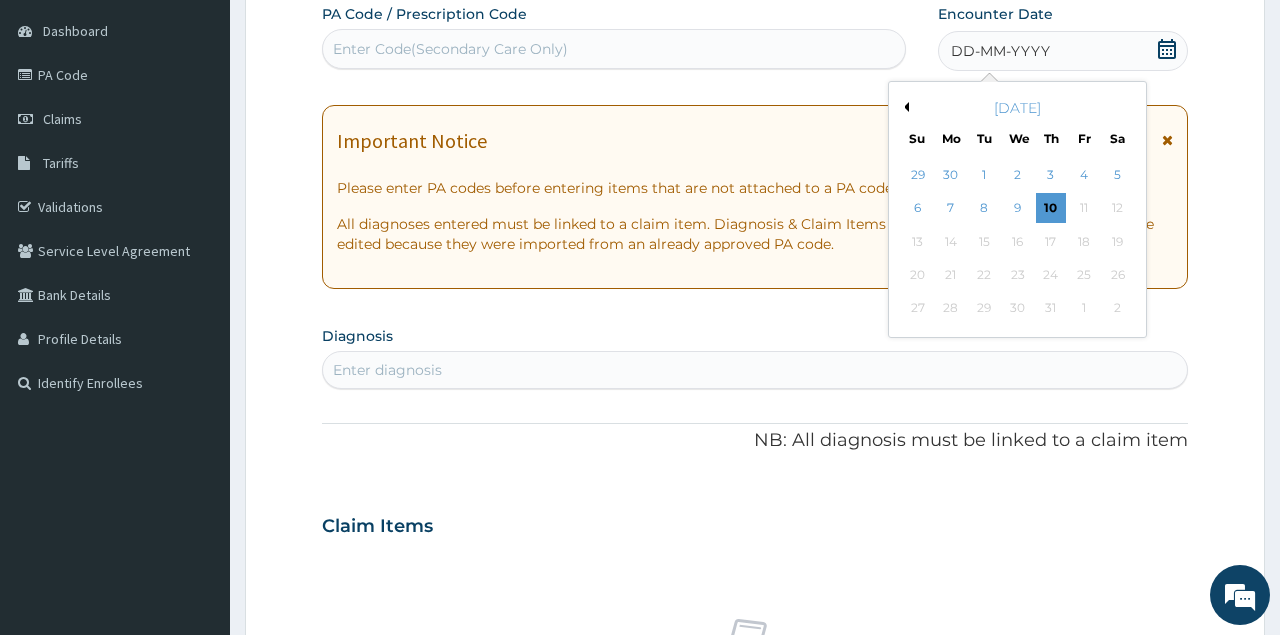 click on "Previous Month" at bounding box center [904, 107] 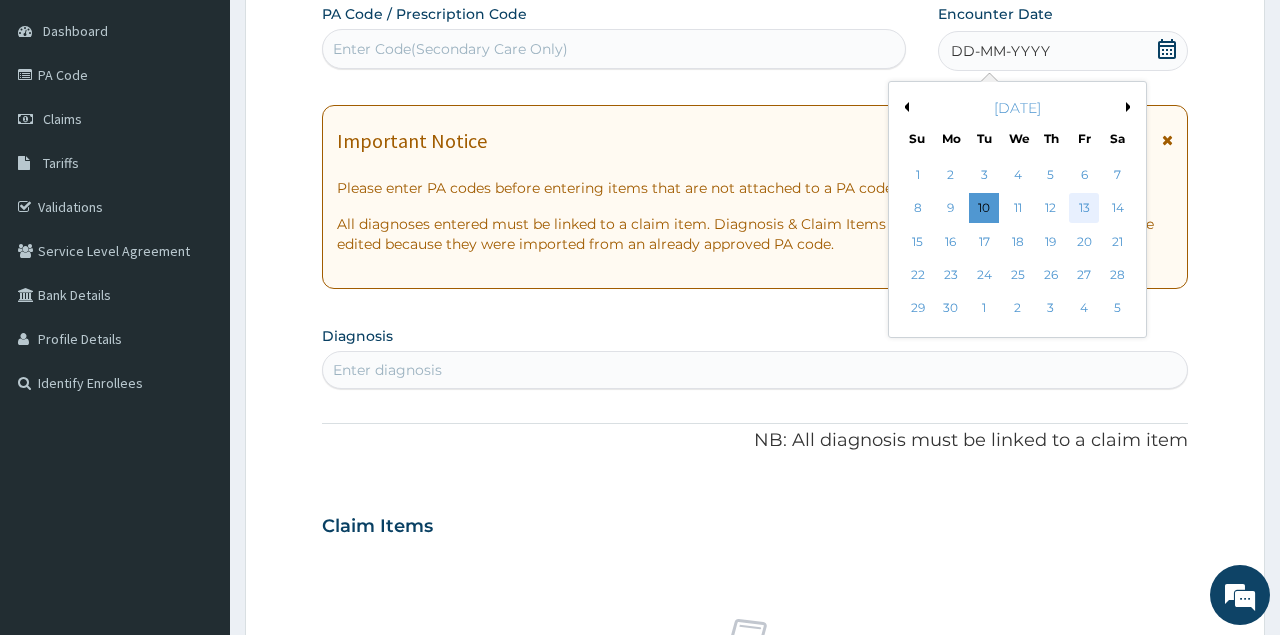 click on "13" at bounding box center (1084, 209) 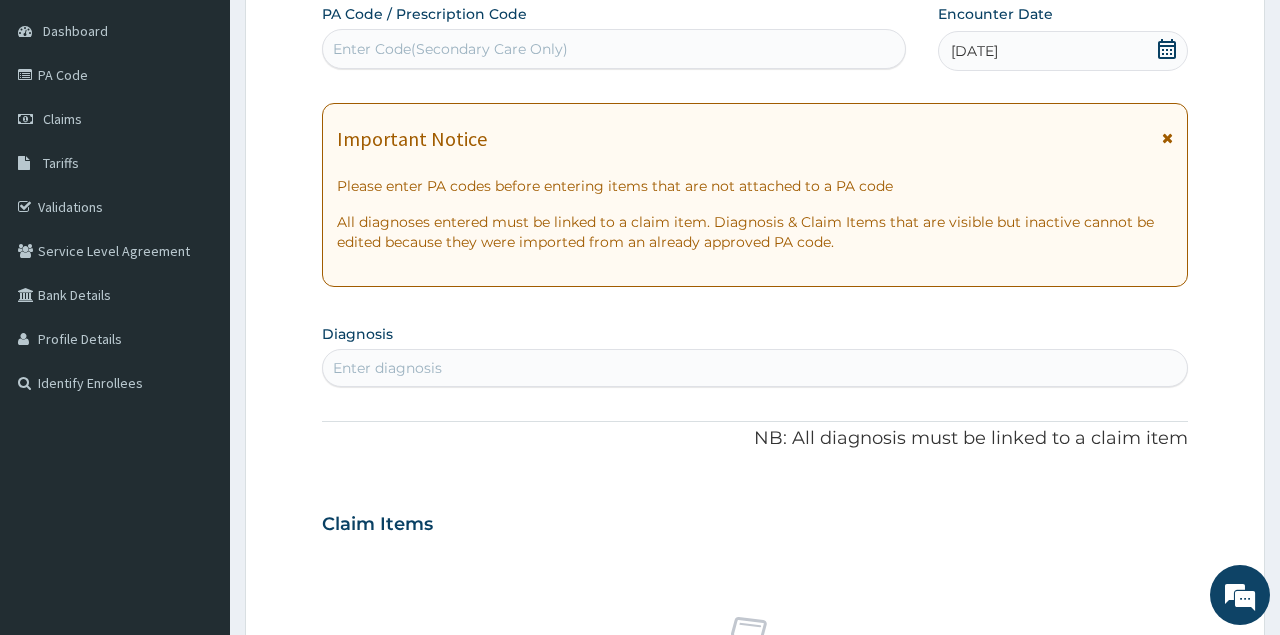 click on "Enter diagnosis" at bounding box center (387, 368) 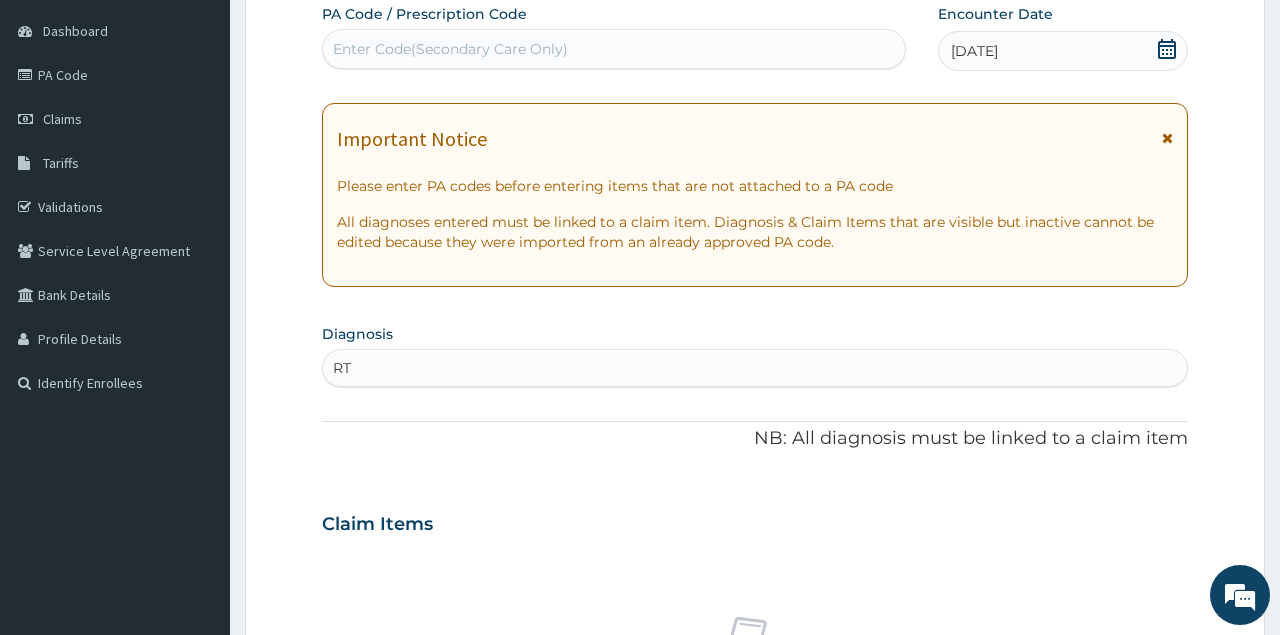 type on "RTI" 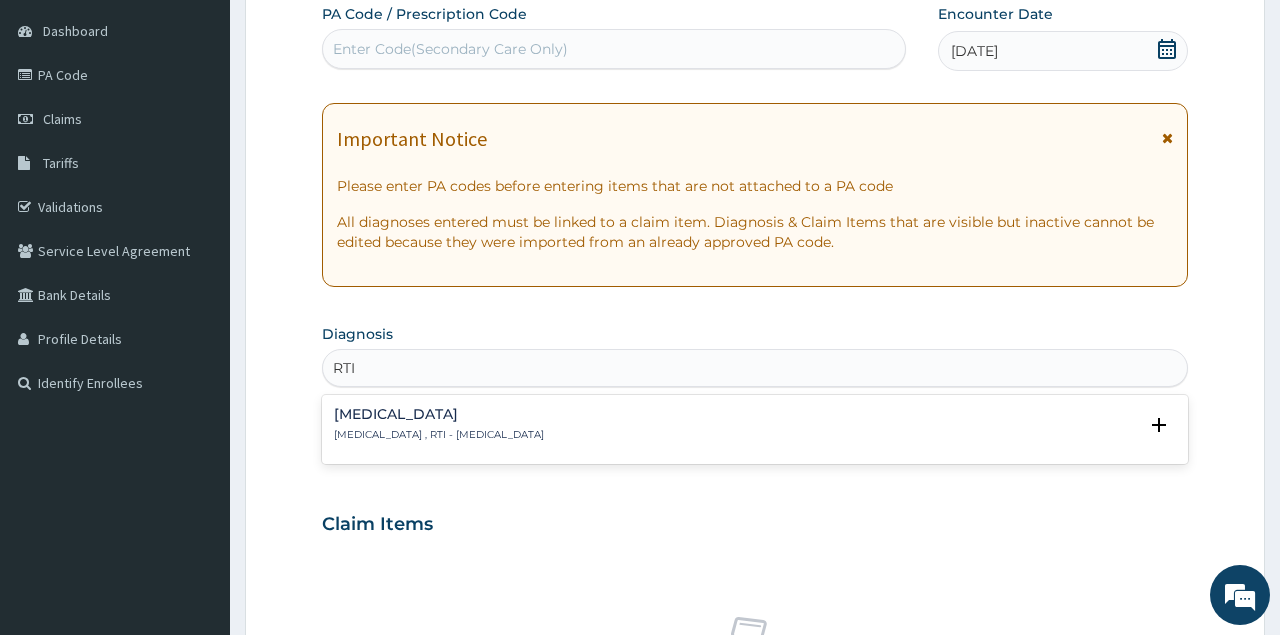 click on "[MEDICAL_DATA]" at bounding box center [439, 414] 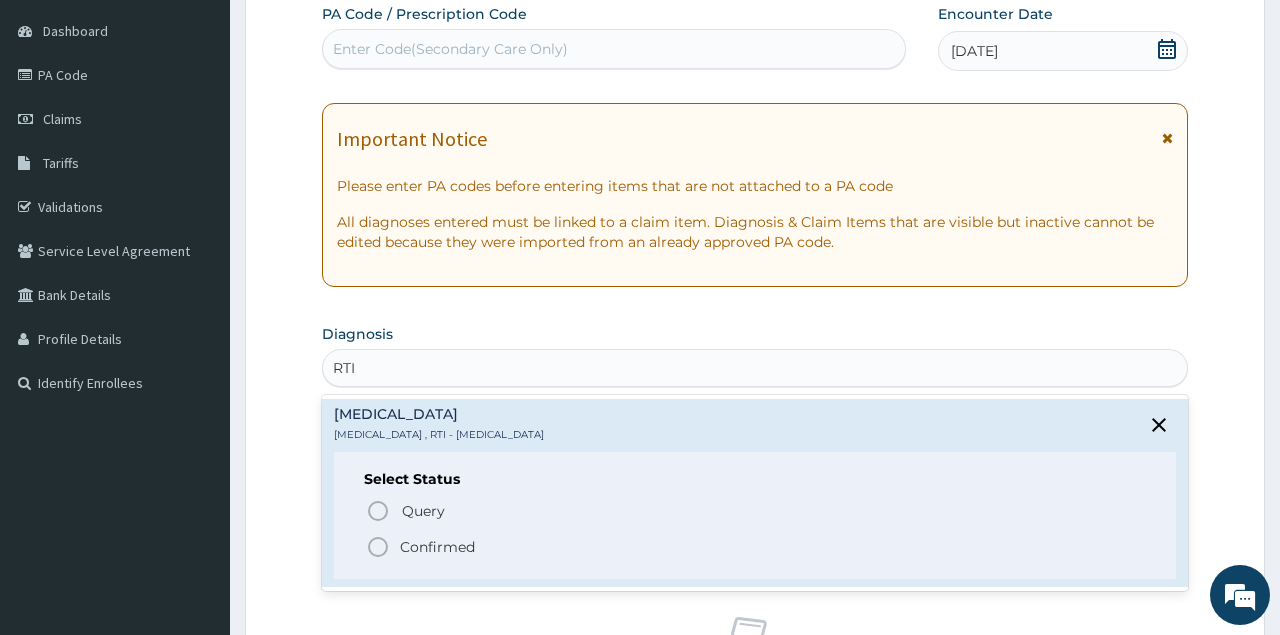 click 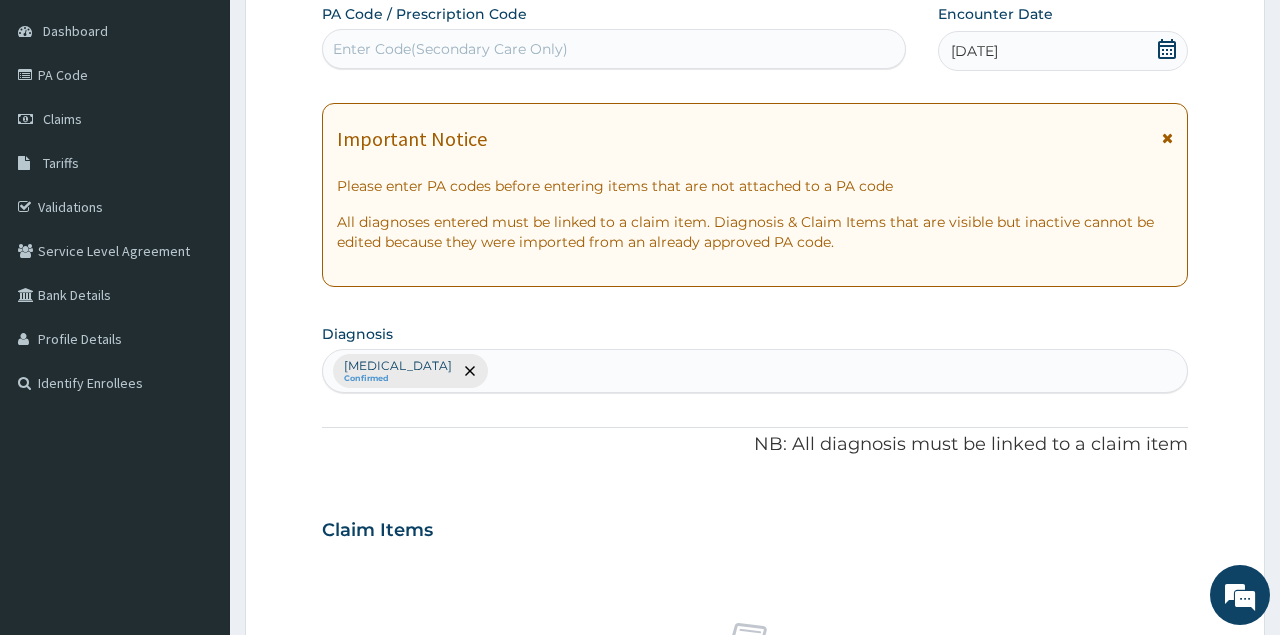 click on "Claim Items" at bounding box center [754, 526] 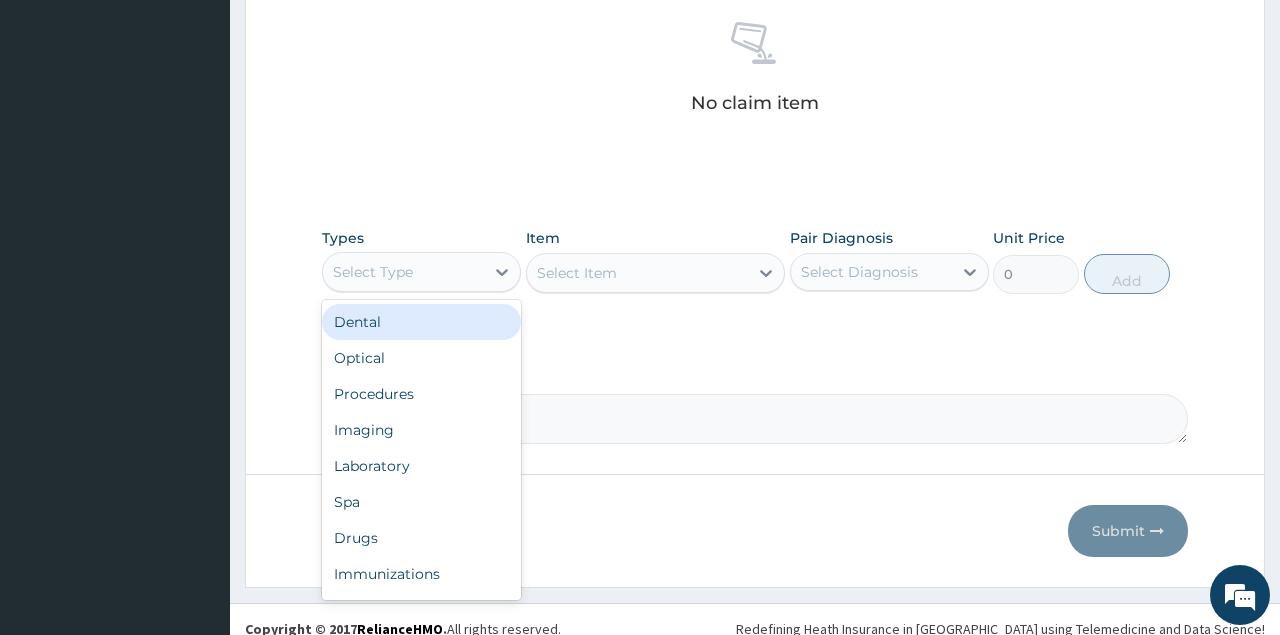click on "Select Type" at bounding box center (403, 272) 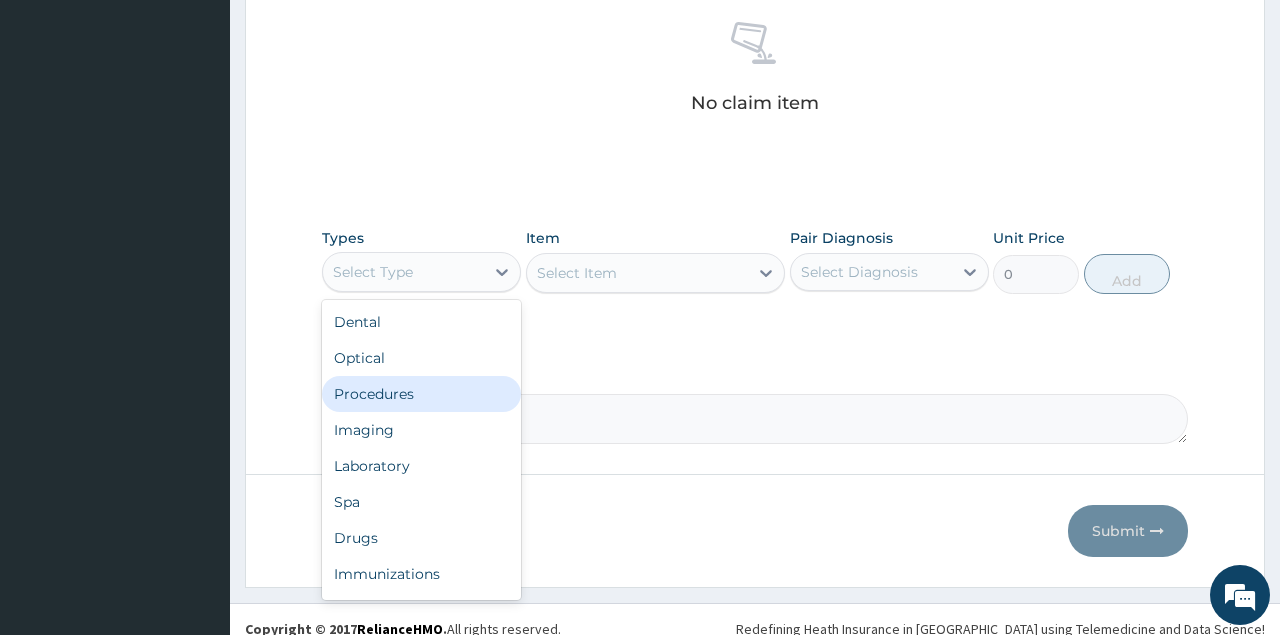 click on "Procedures" at bounding box center [421, 394] 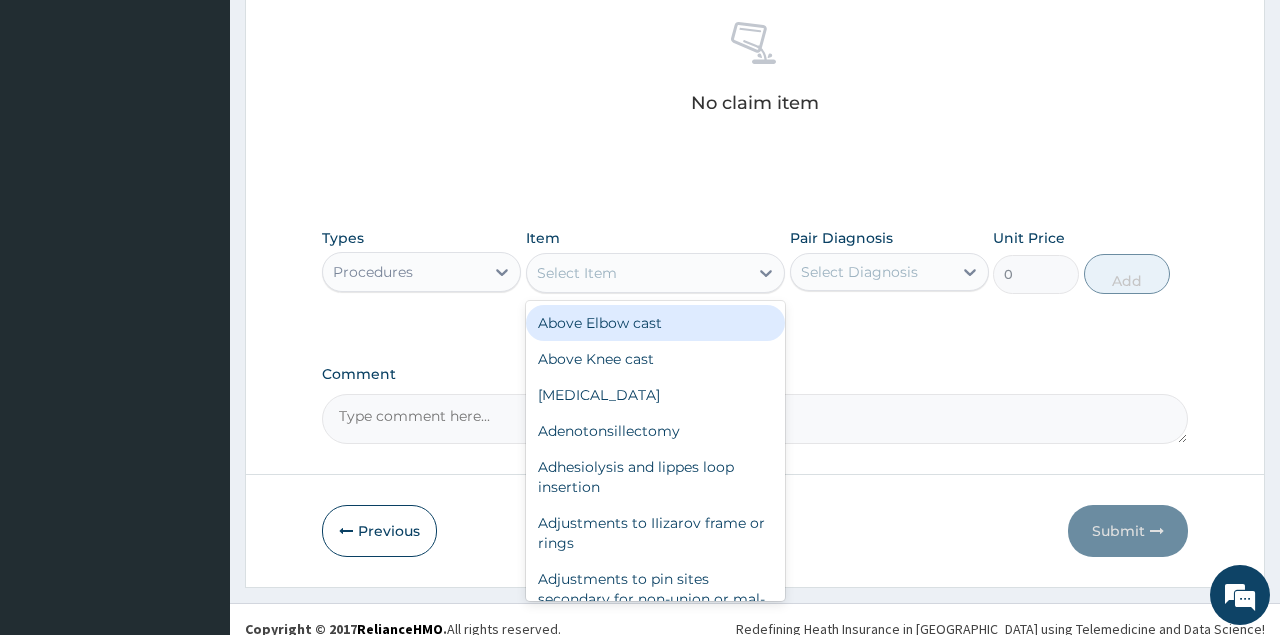 click on "Select Item" at bounding box center [638, 273] 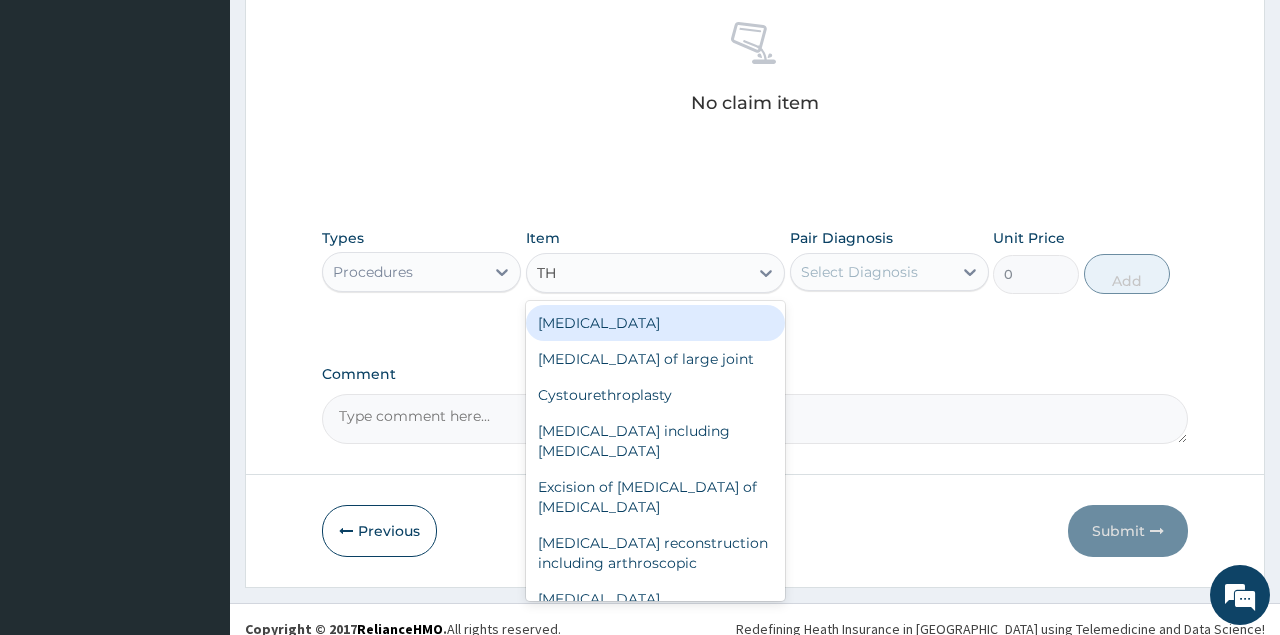 type on "T" 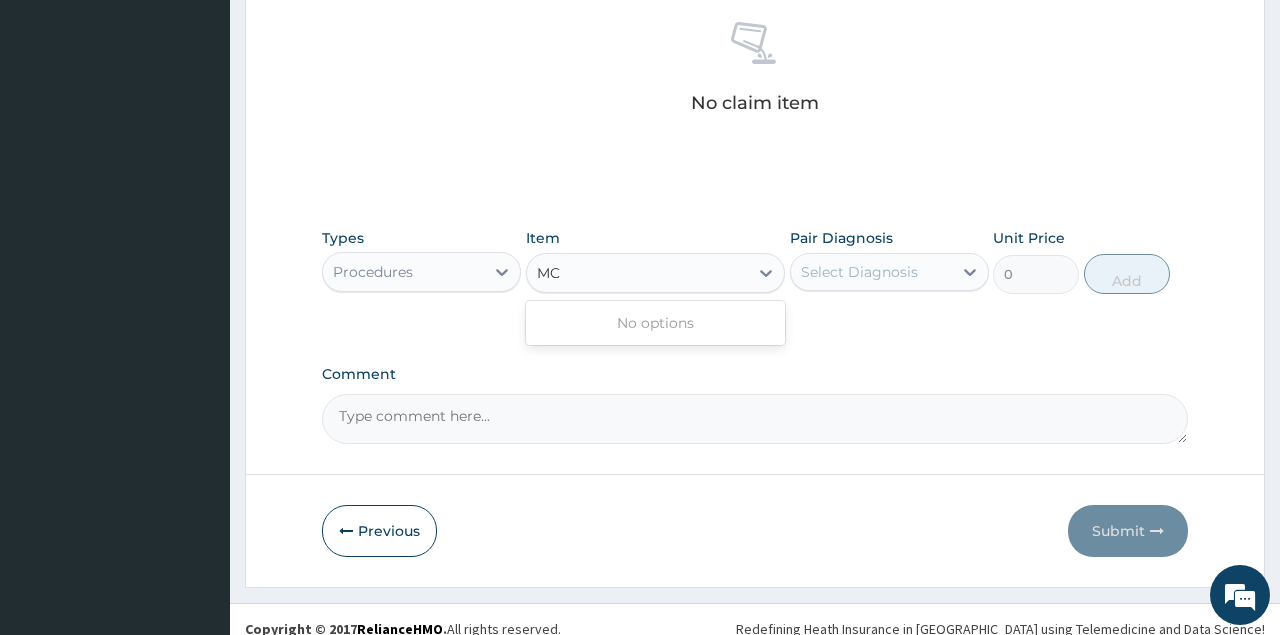 type on "M" 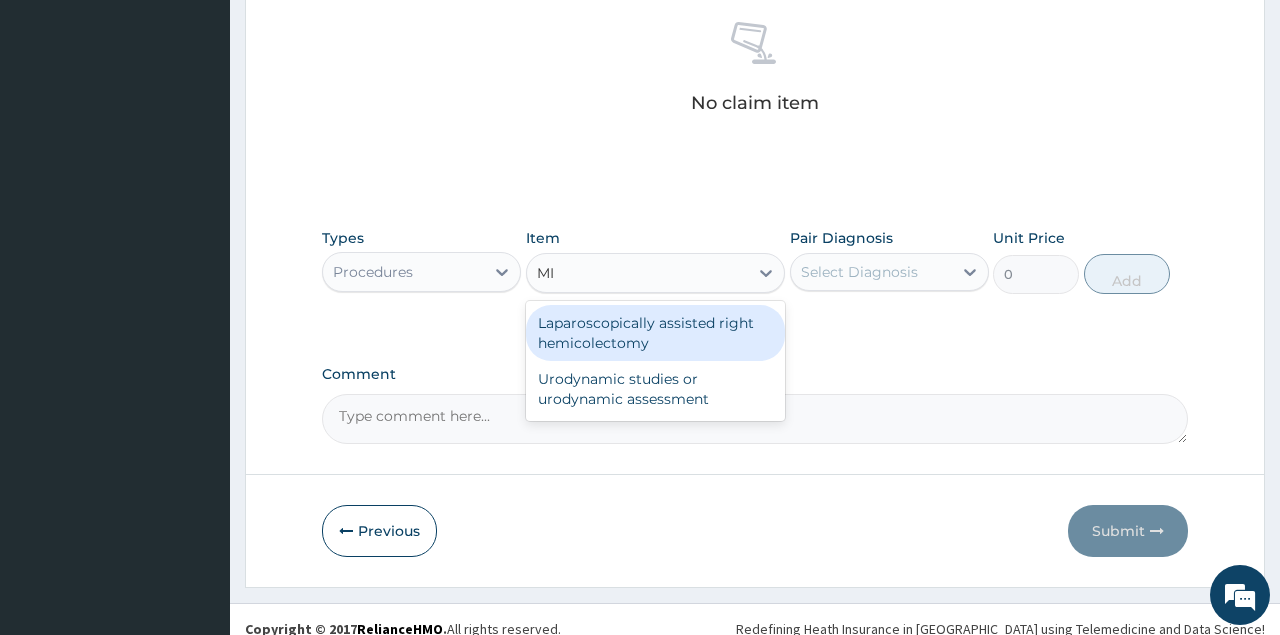 type on "M" 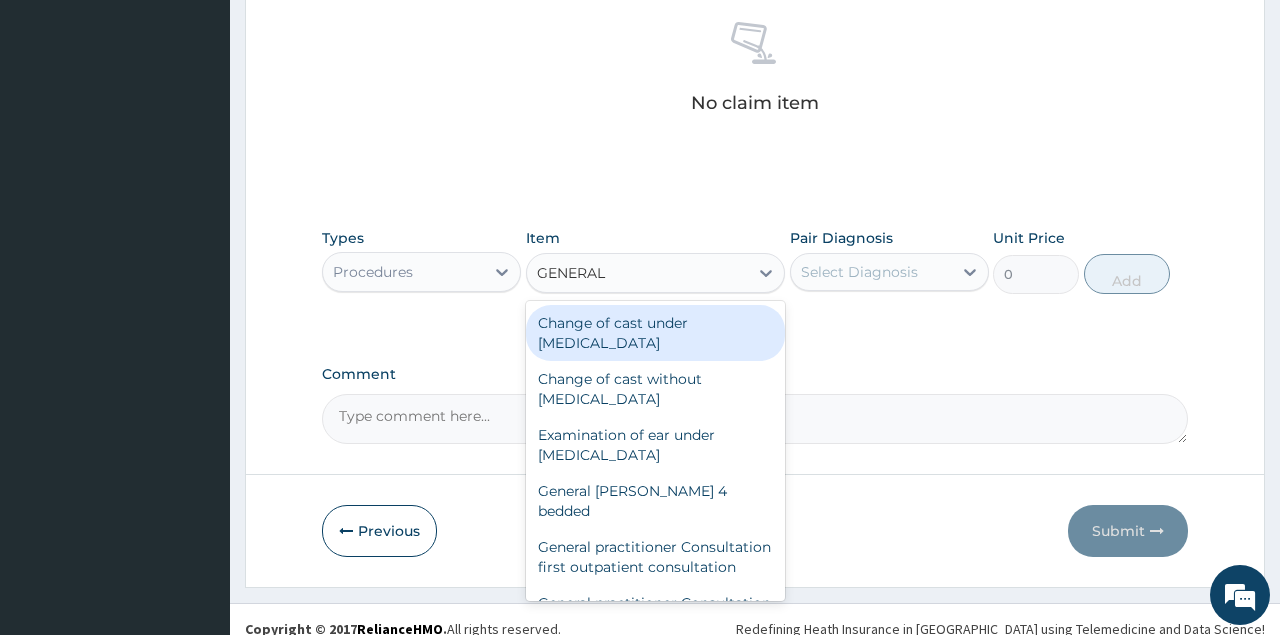 type on "GENERAL P" 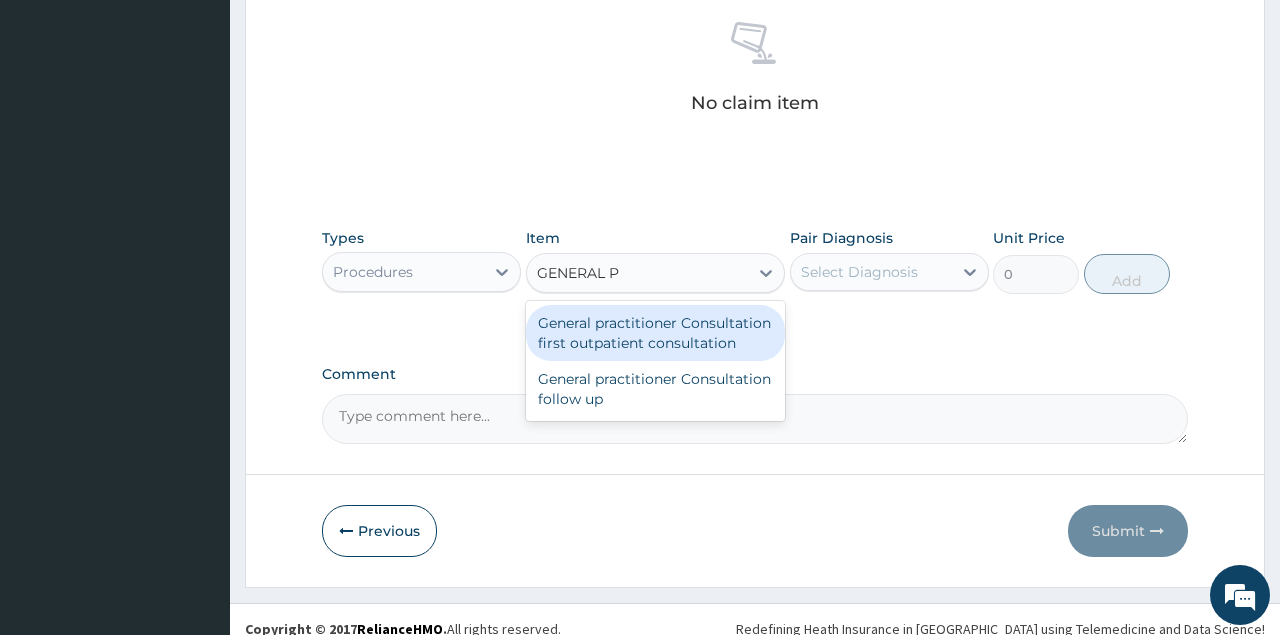 type 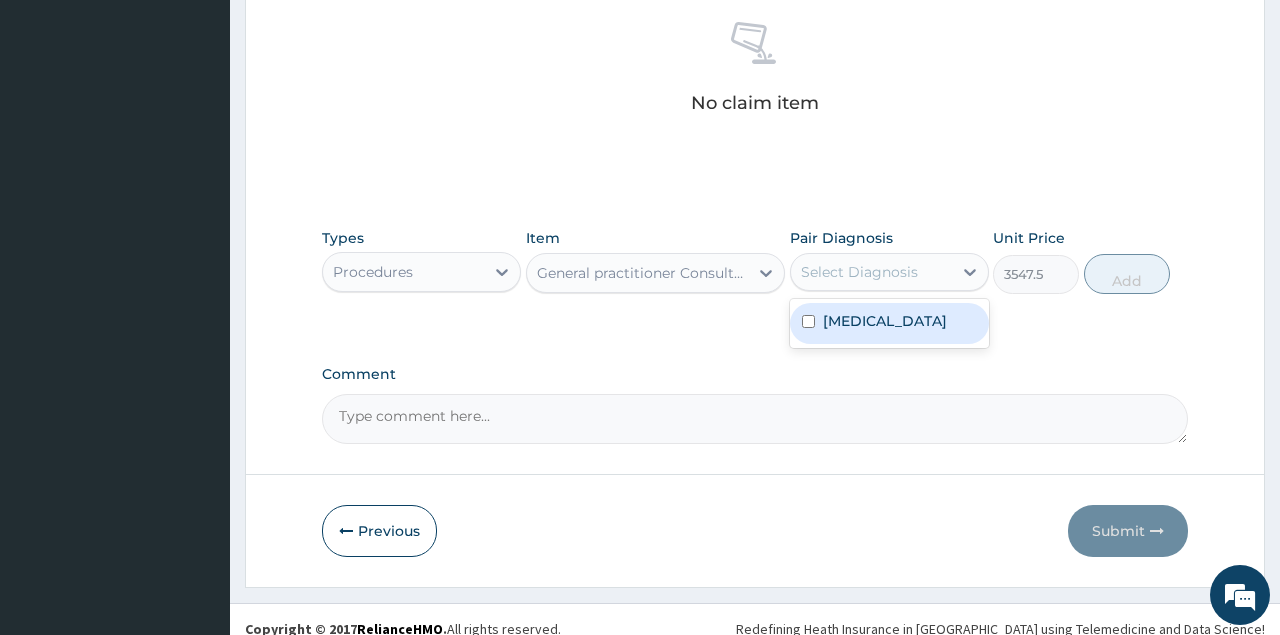 click on "Select Diagnosis" at bounding box center (859, 272) 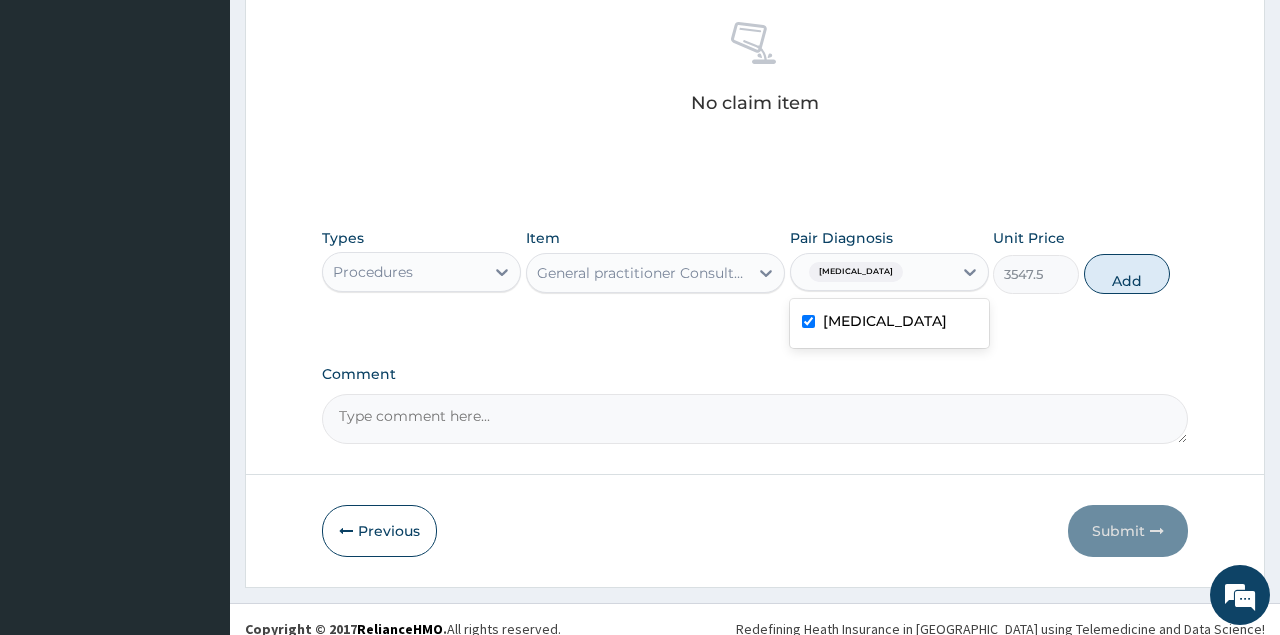 checkbox on "true" 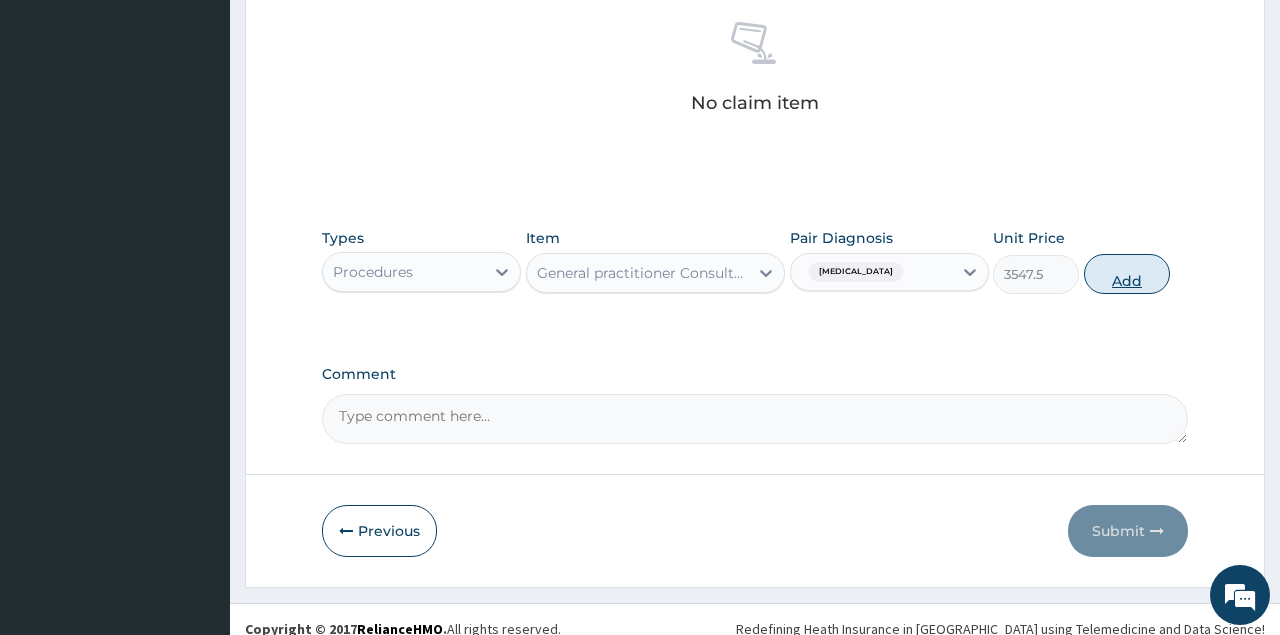 click on "Add" at bounding box center (1127, 274) 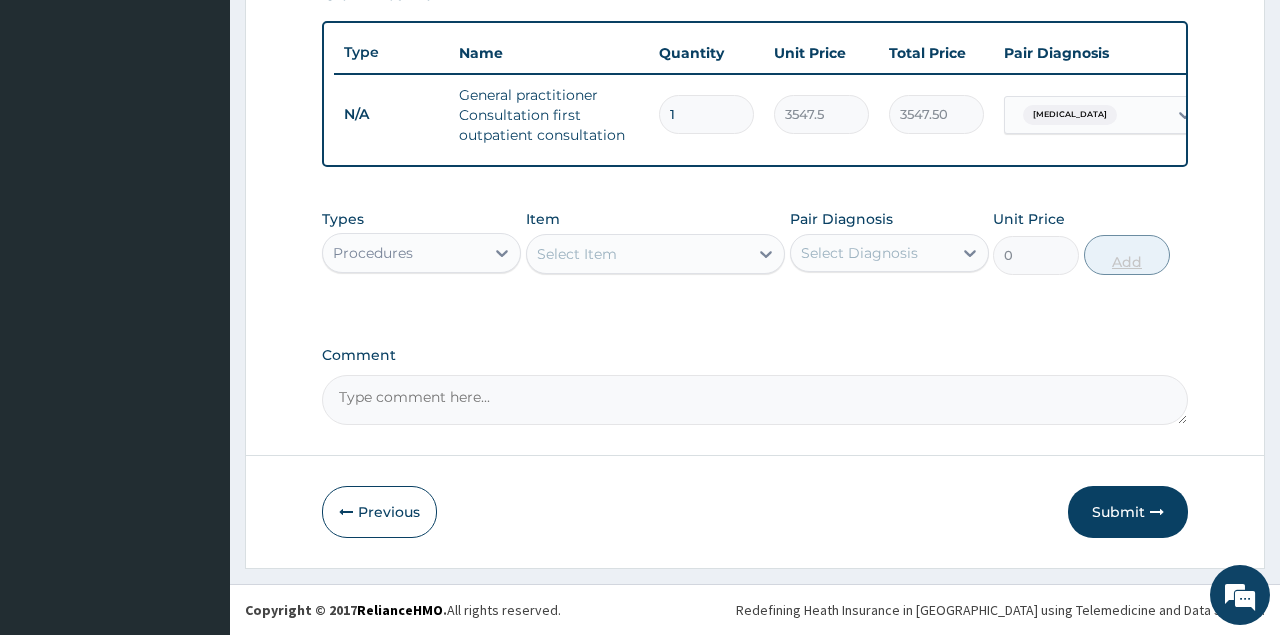 scroll, scrollTop: 719, scrollLeft: 0, axis: vertical 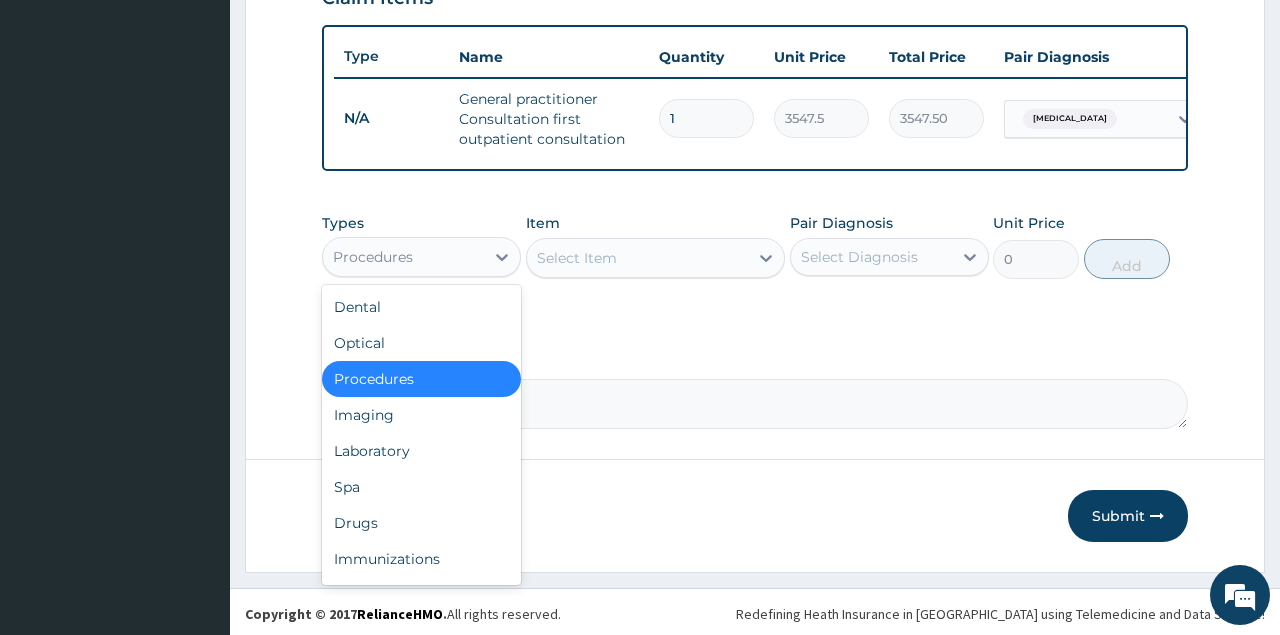 click on "Procedures" at bounding box center [403, 257] 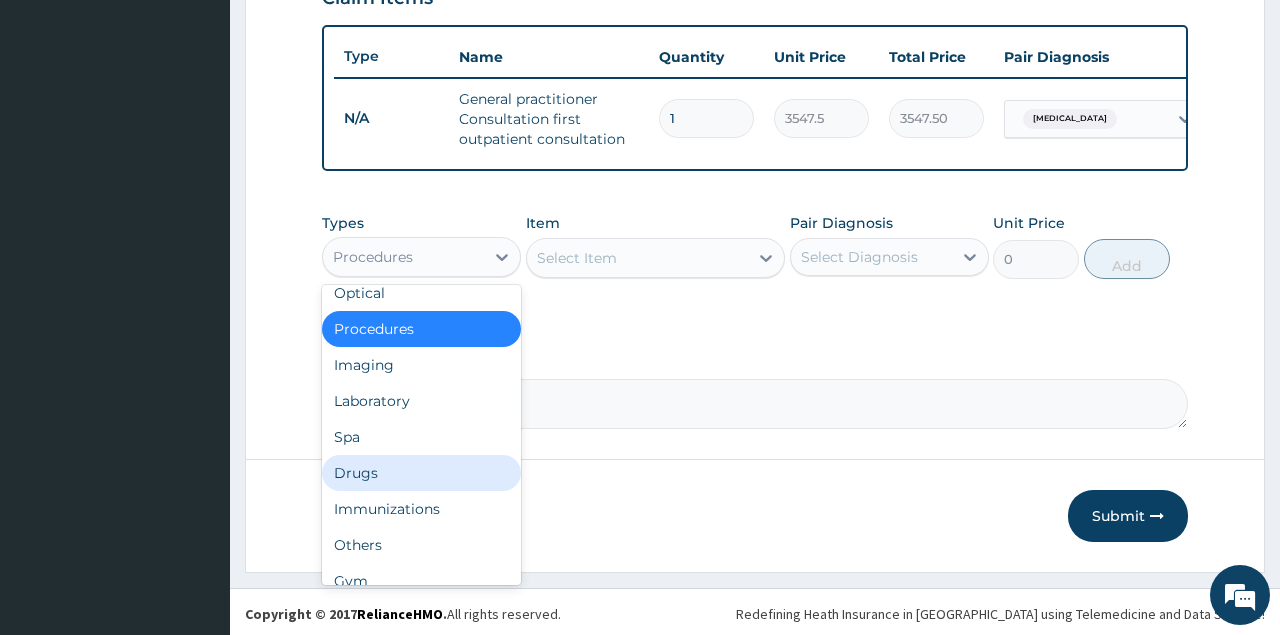 scroll, scrollTop: 68, scrollLeft: 0, axis: vertical 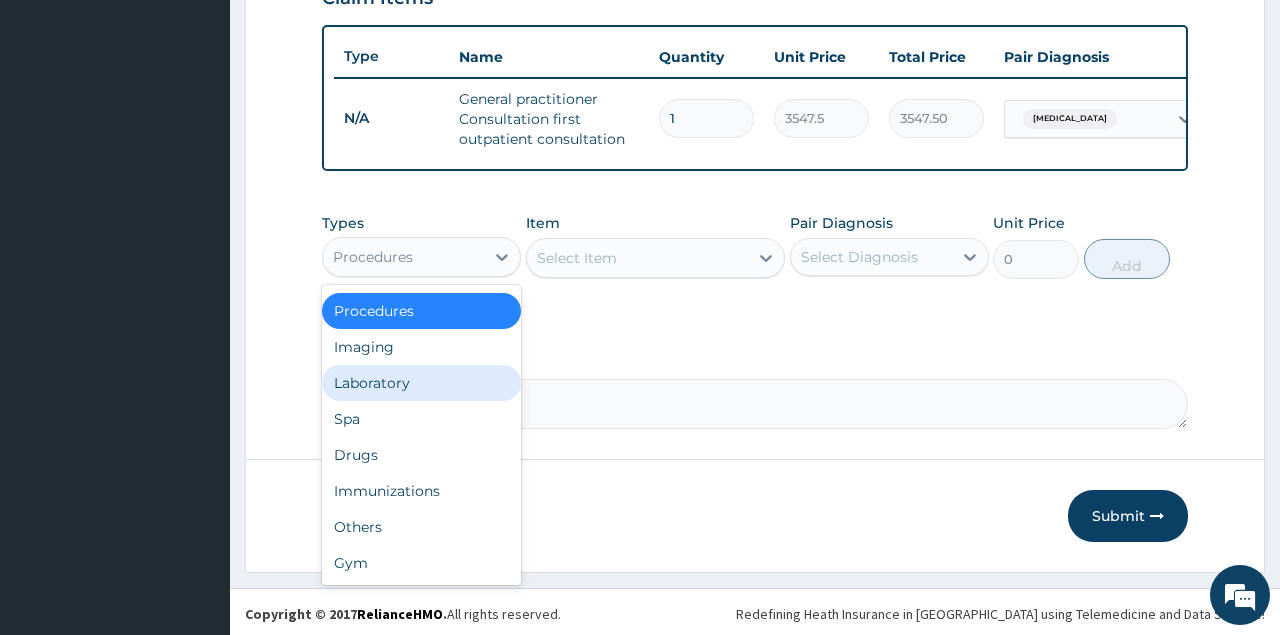 click on "Laboratory" at bounding box center [421, 383] 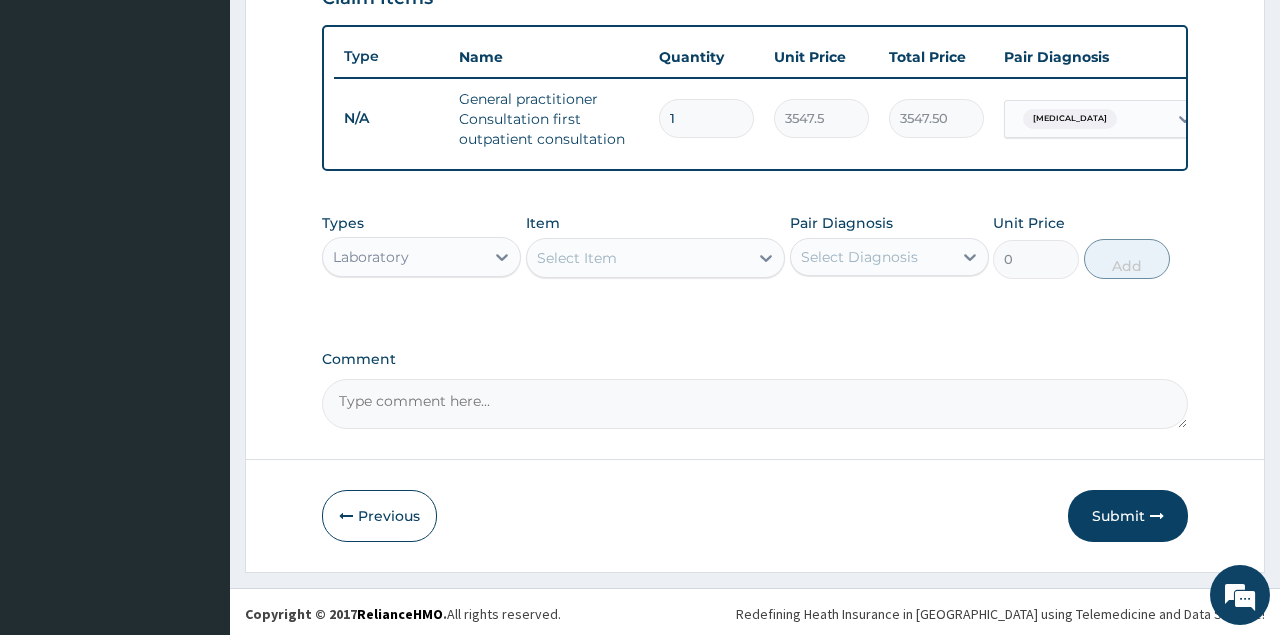 click on "Select Item" at bounding box center [638, 258] 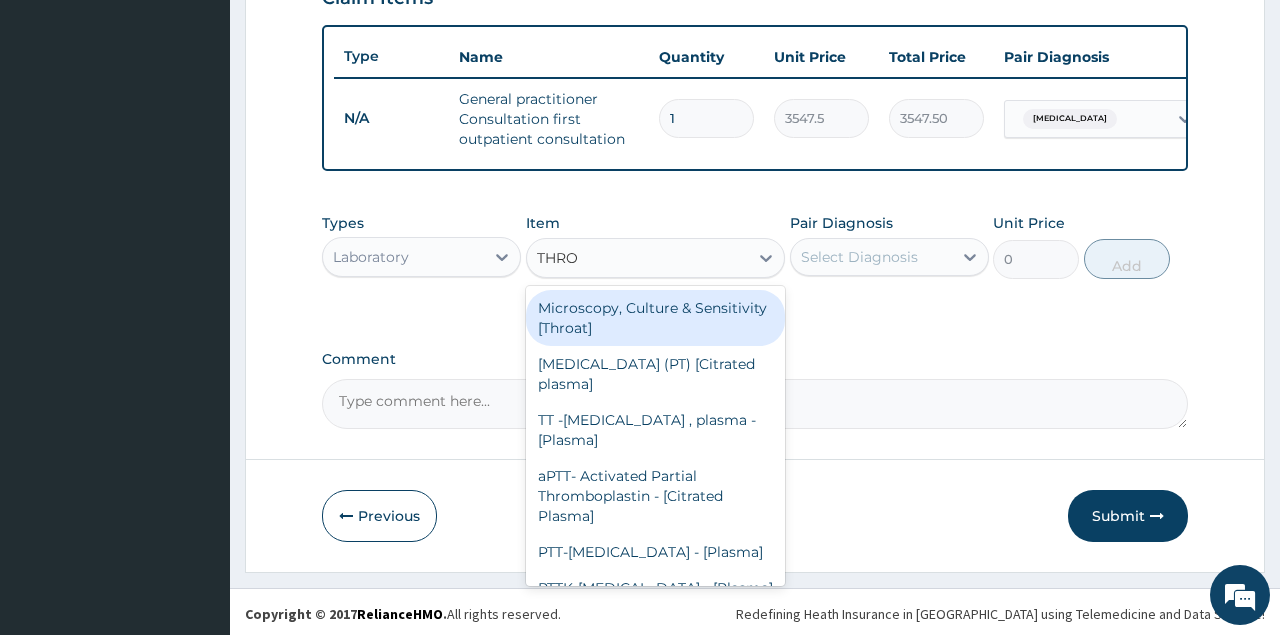 type on "THROA" 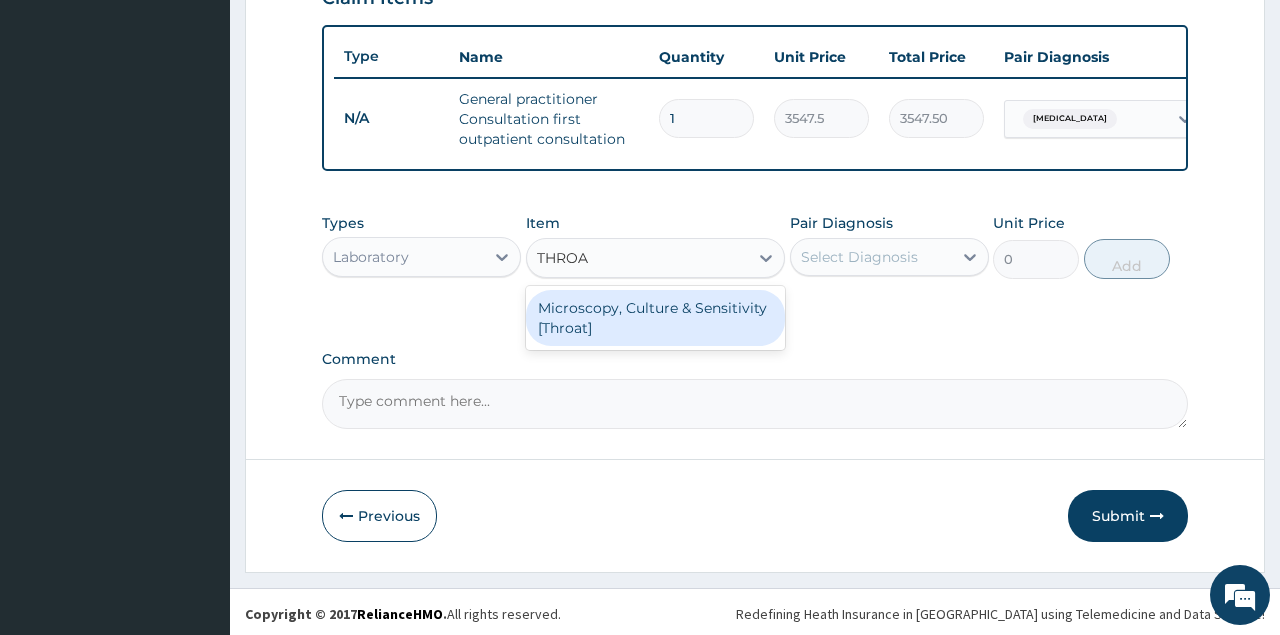 click on "Microscopy, Culture & Sensitivity [Throat]" at bounding box center (656, 318) 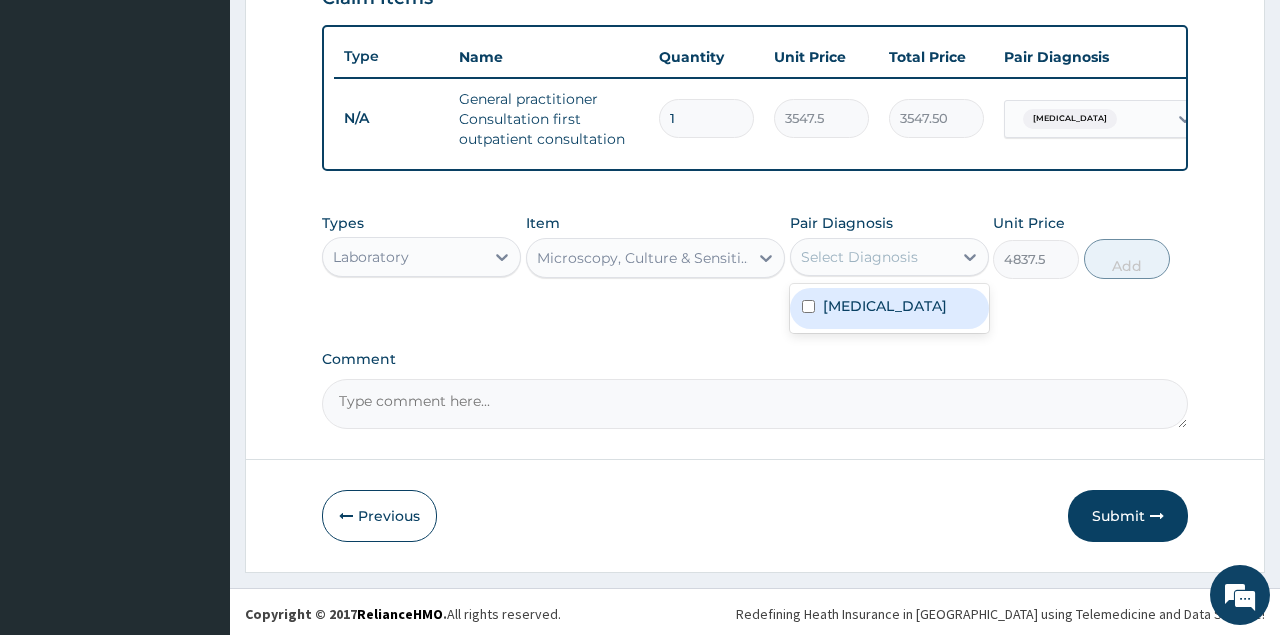 click on "Select Diagnosis" at bounding box center (871, 257) 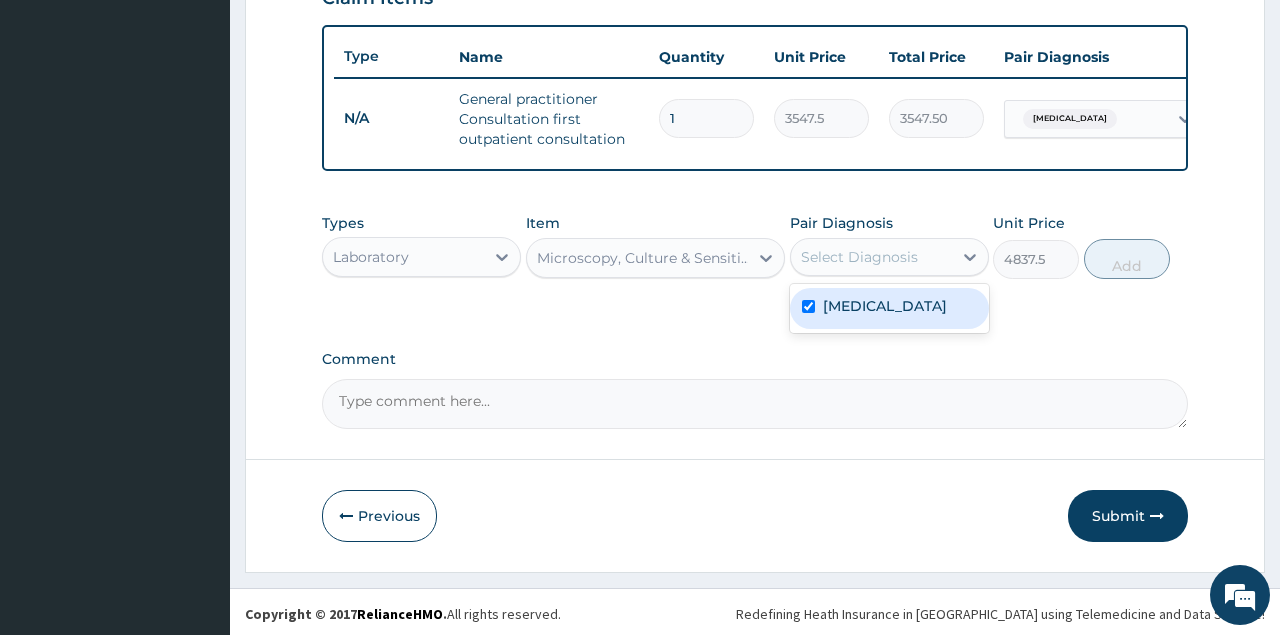 checkbox on "true" 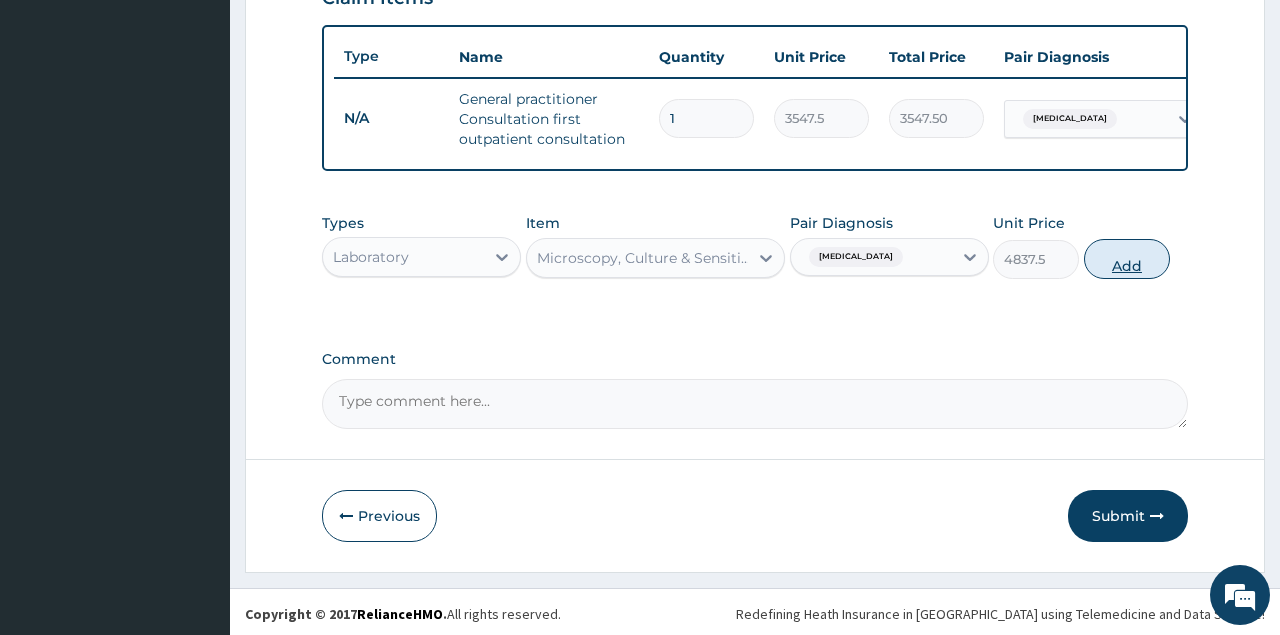 click on "Add" at bounding box center [1127, 259] 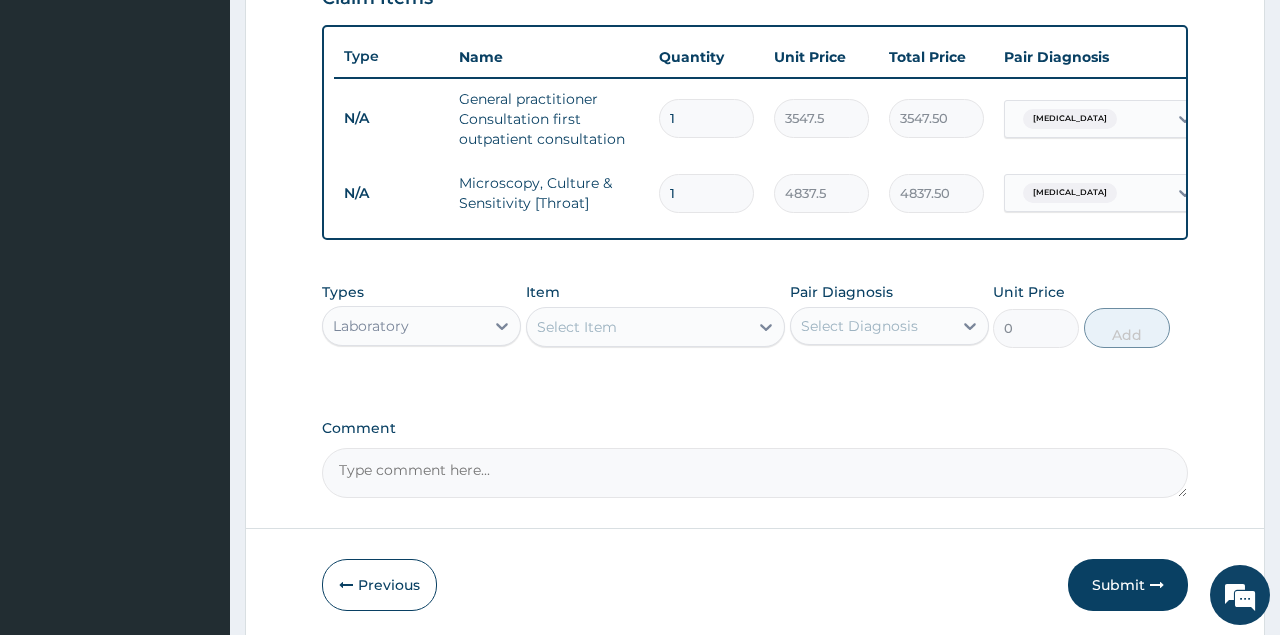click on "Laboratory" at bounding box center (403, 326) 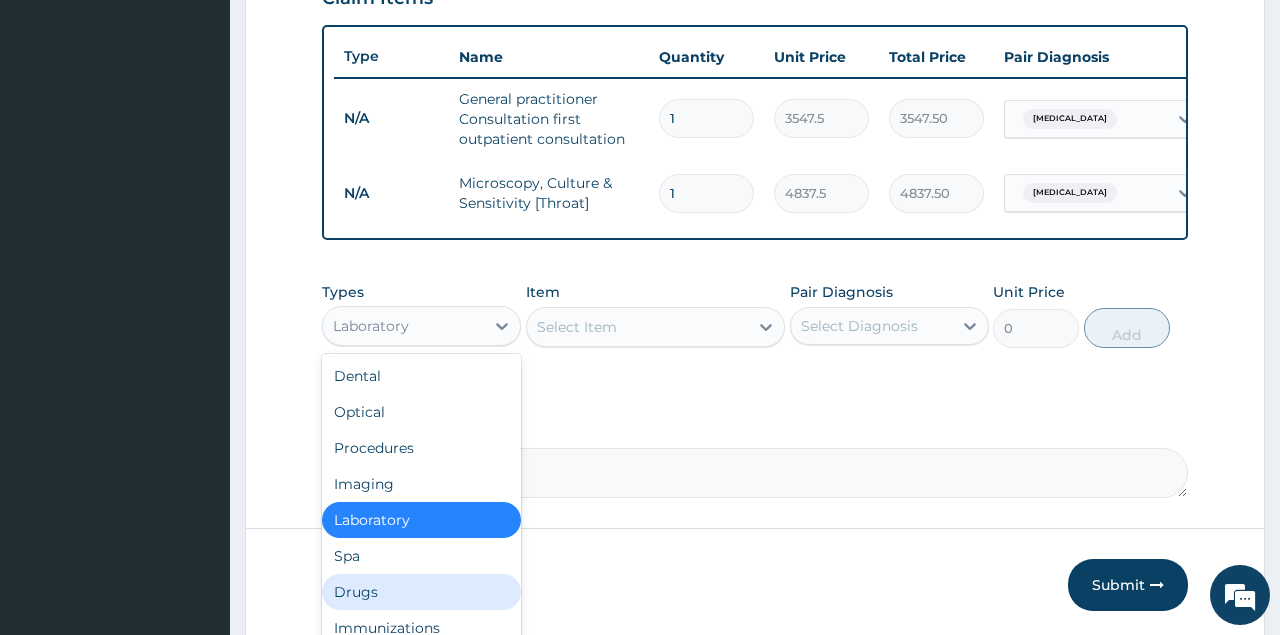 click on "Drugs" at bounding box center [421, 592] 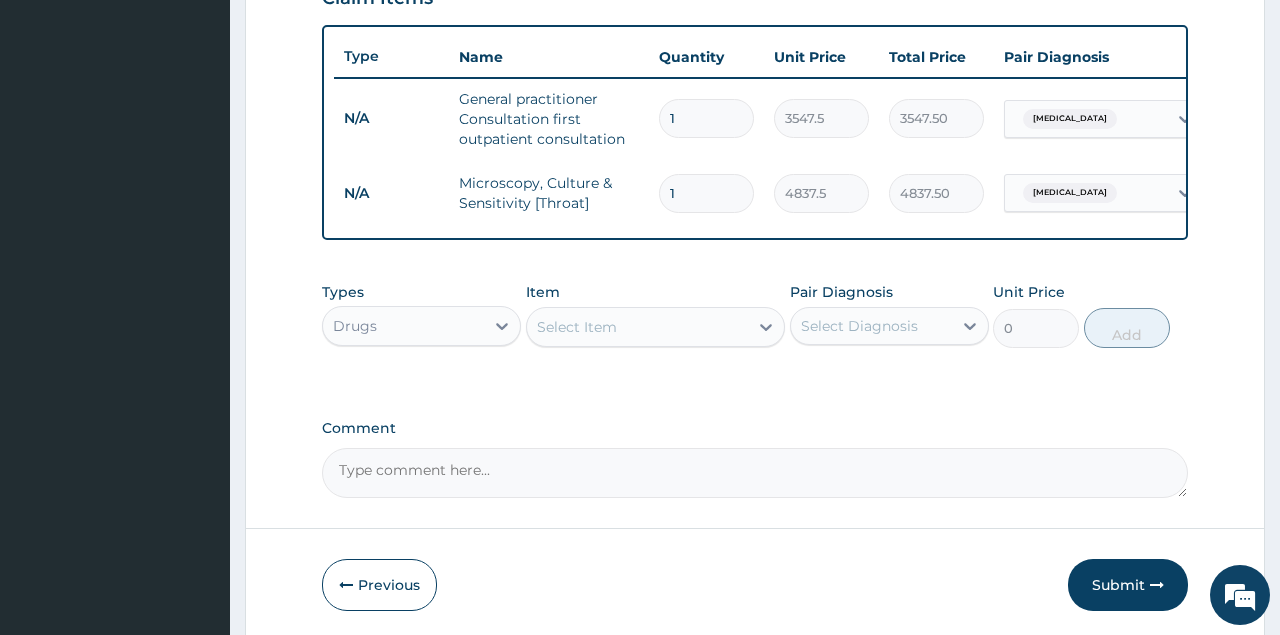 click on "Select Item" at bounding box center [577, 327] 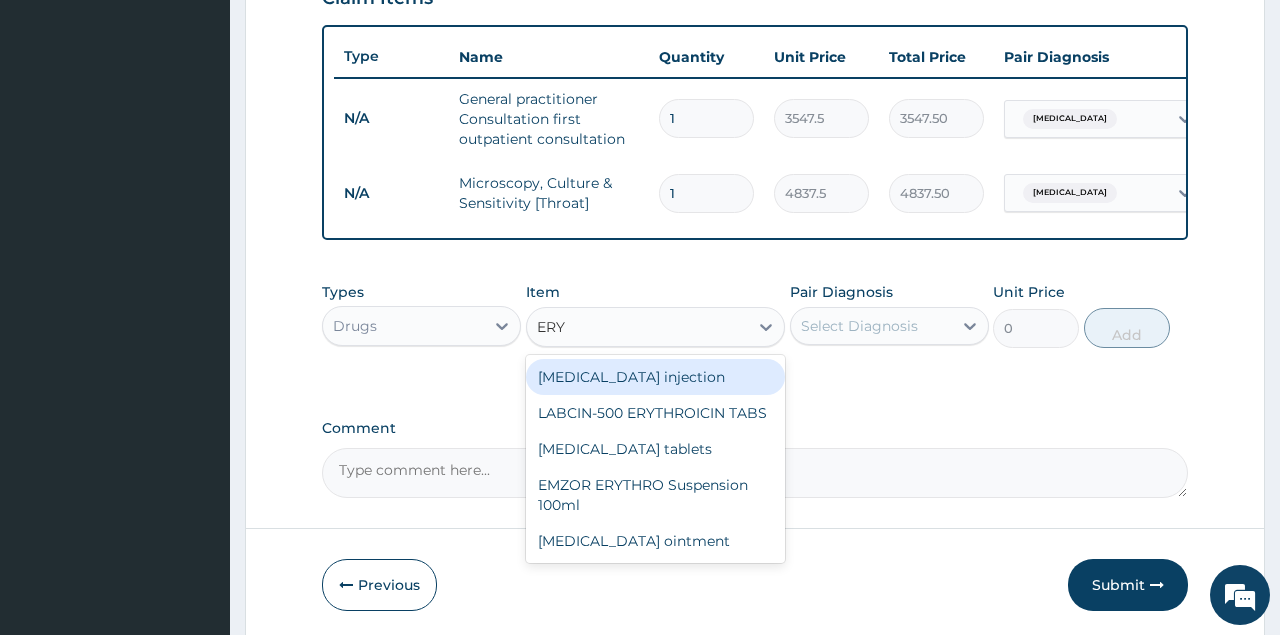type on "ERYT" 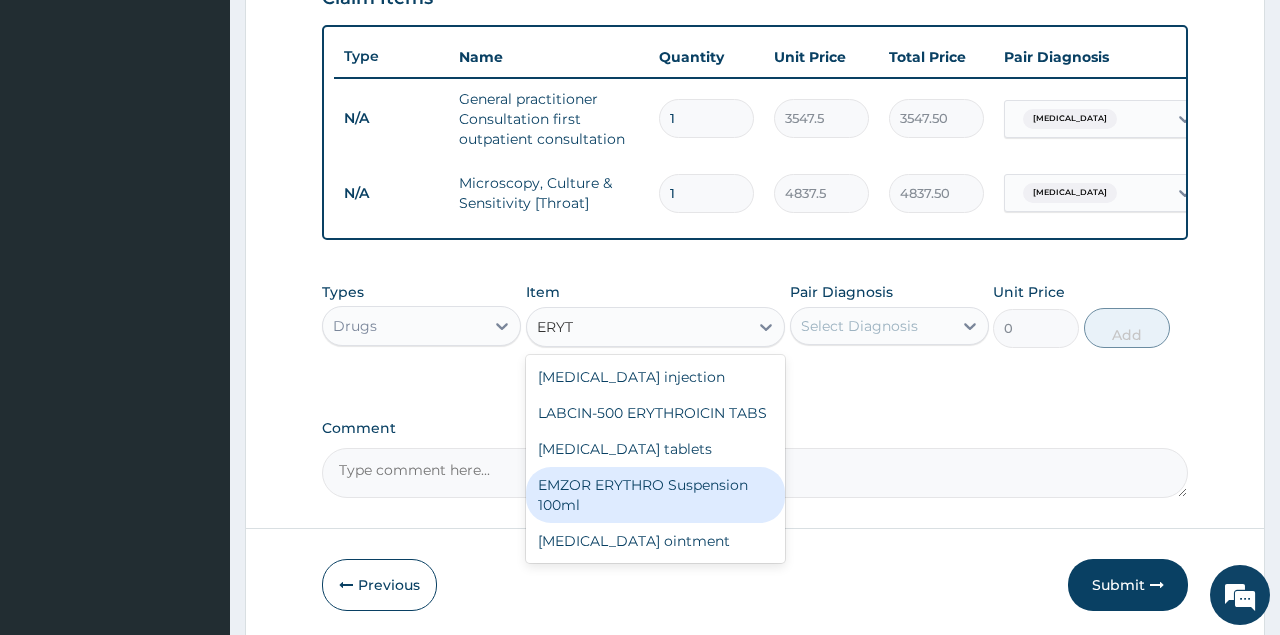 click on "EMZOR ERYTHRO Suspension 100ml" at bounding box center [656, 495] 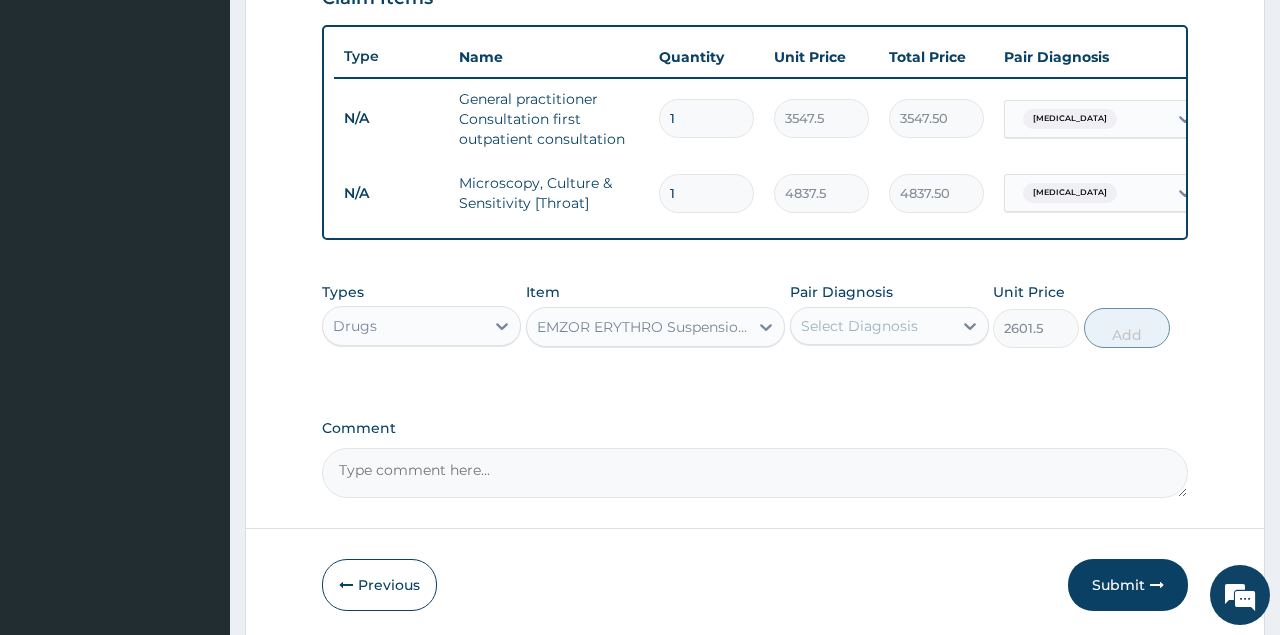 click on "Select Diagnosis" at bounding box center [859, 326] 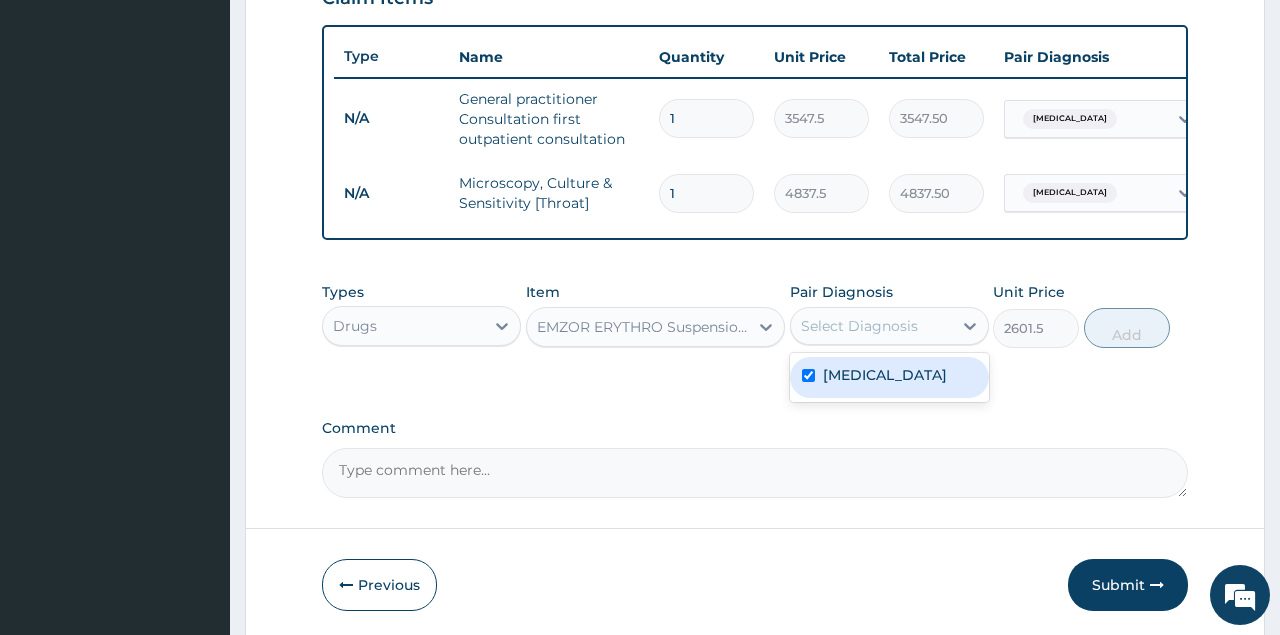 checkbox on "true" 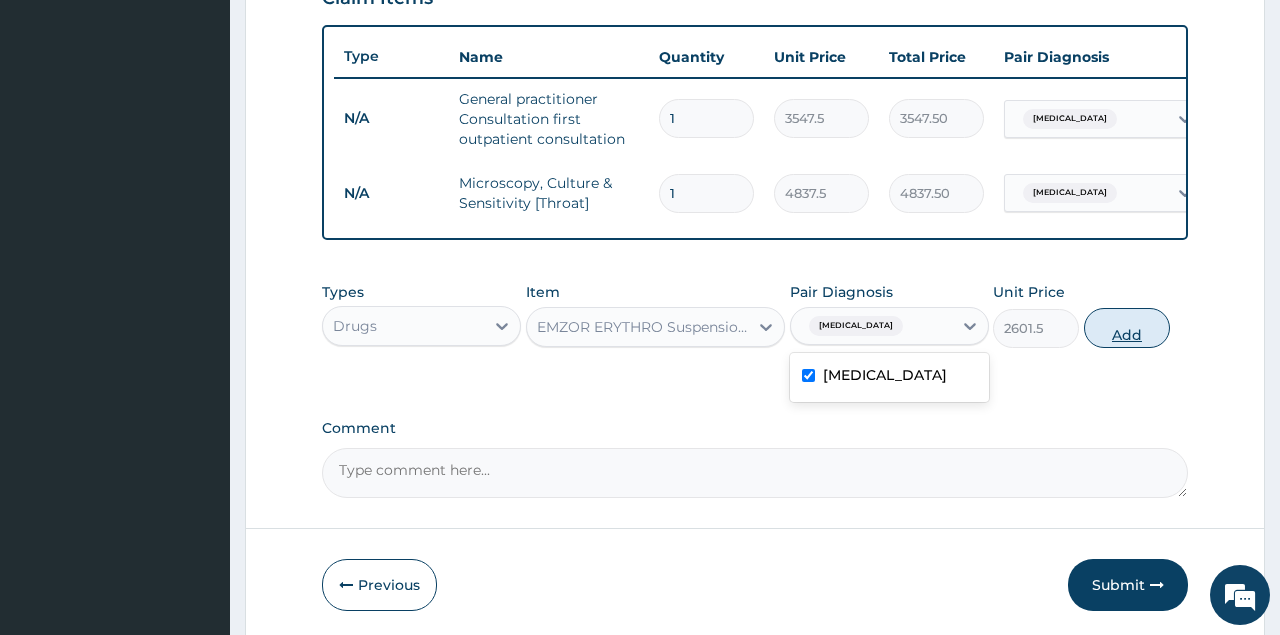 click on "Add" at bounding box center (1127, 328) 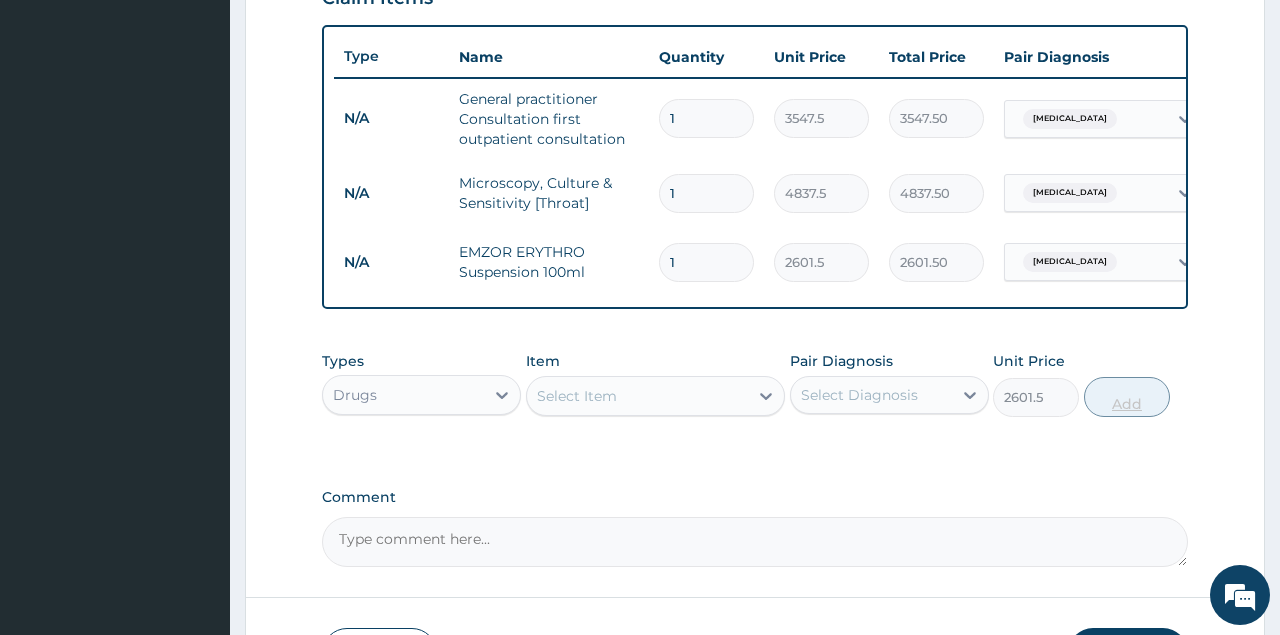 type on "0" 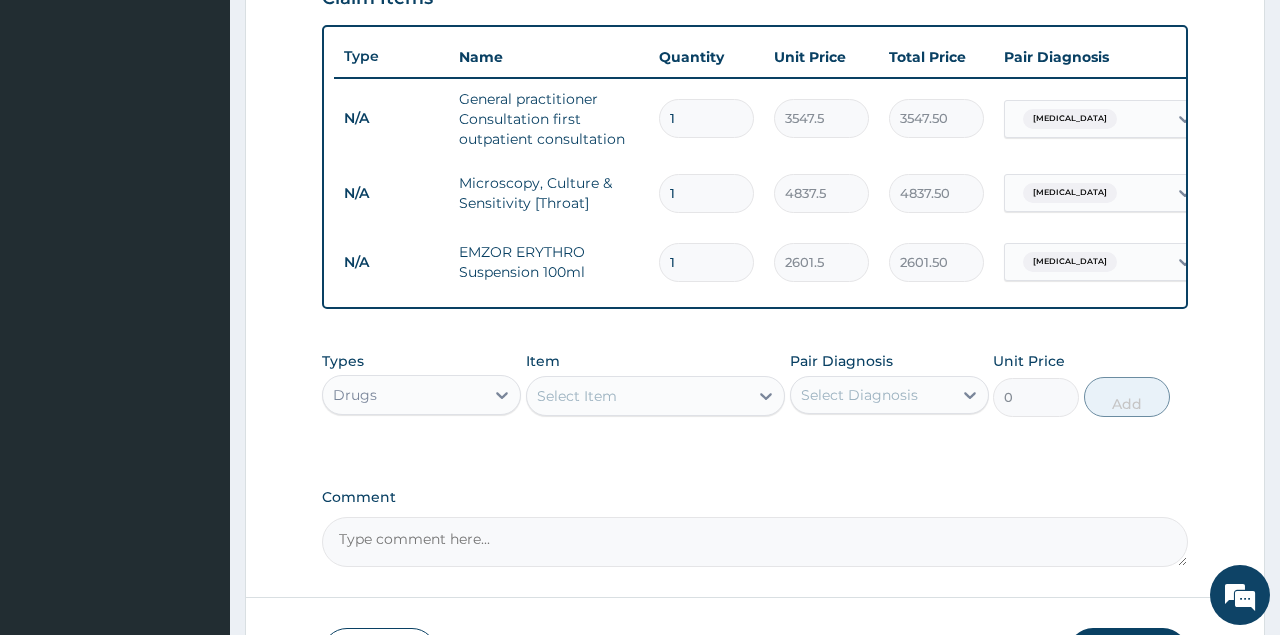 click on "Submit" at bounding box center (1128, 654) 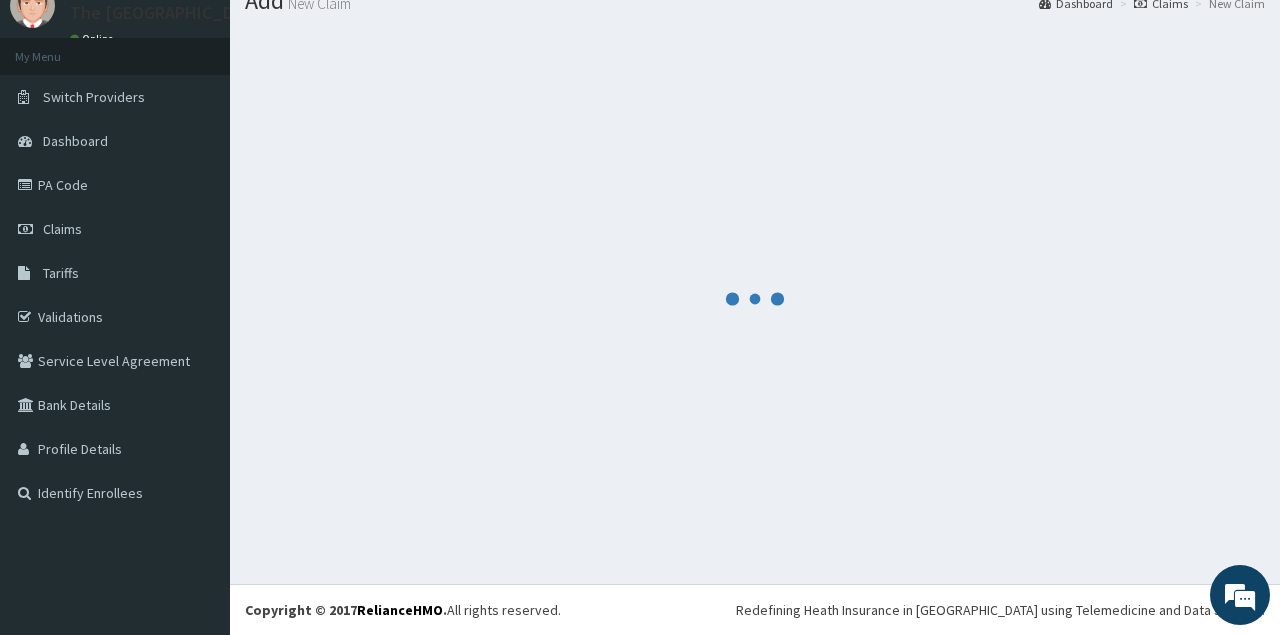 scroll, scrollTop: 76, scrollLeft: 0, axis: vertical 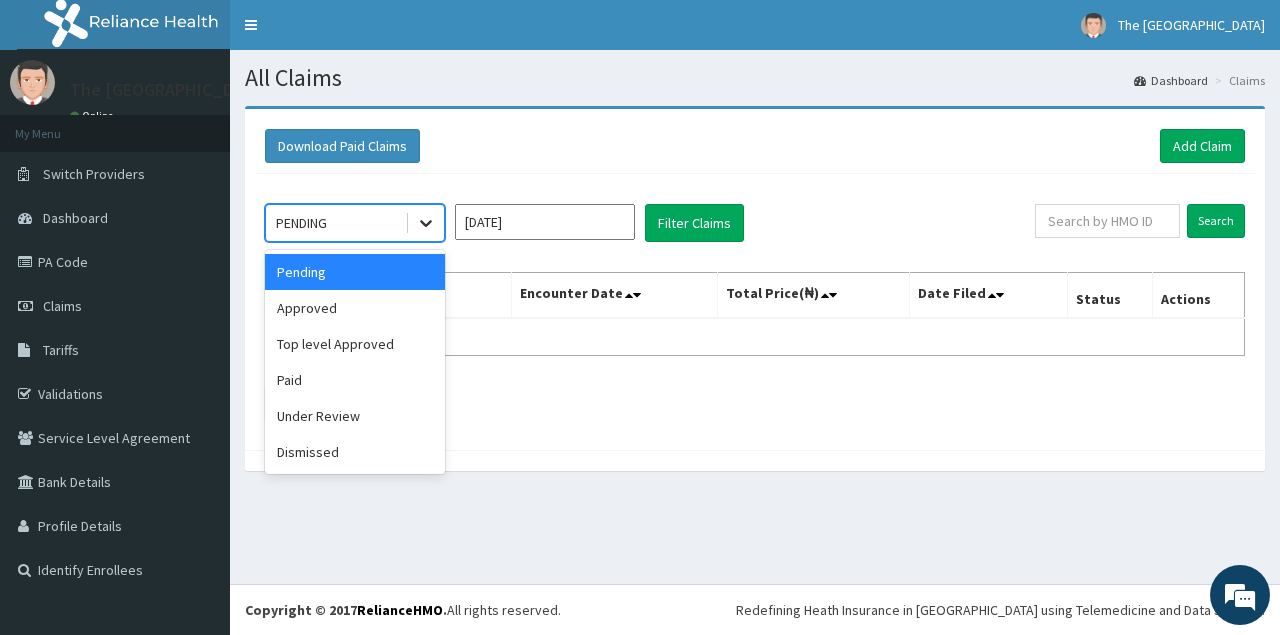 click 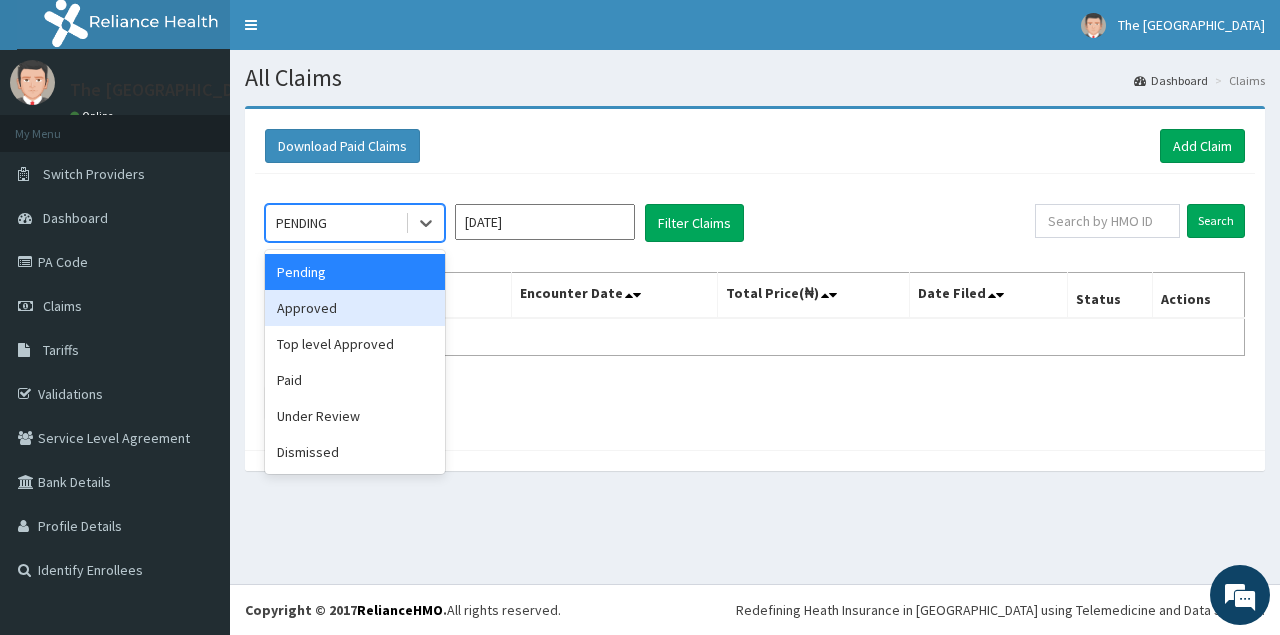 click on "Approved" at bounding box center [355, 308] 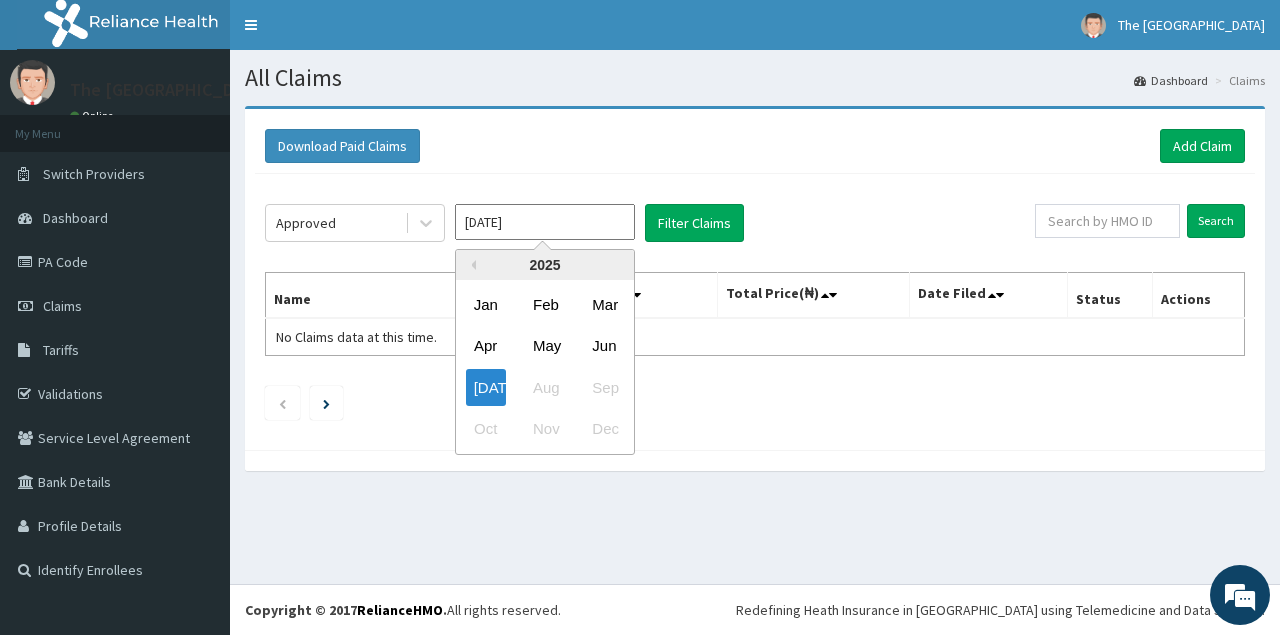 click on "Jul 2025" at bounding box center [545, 222] 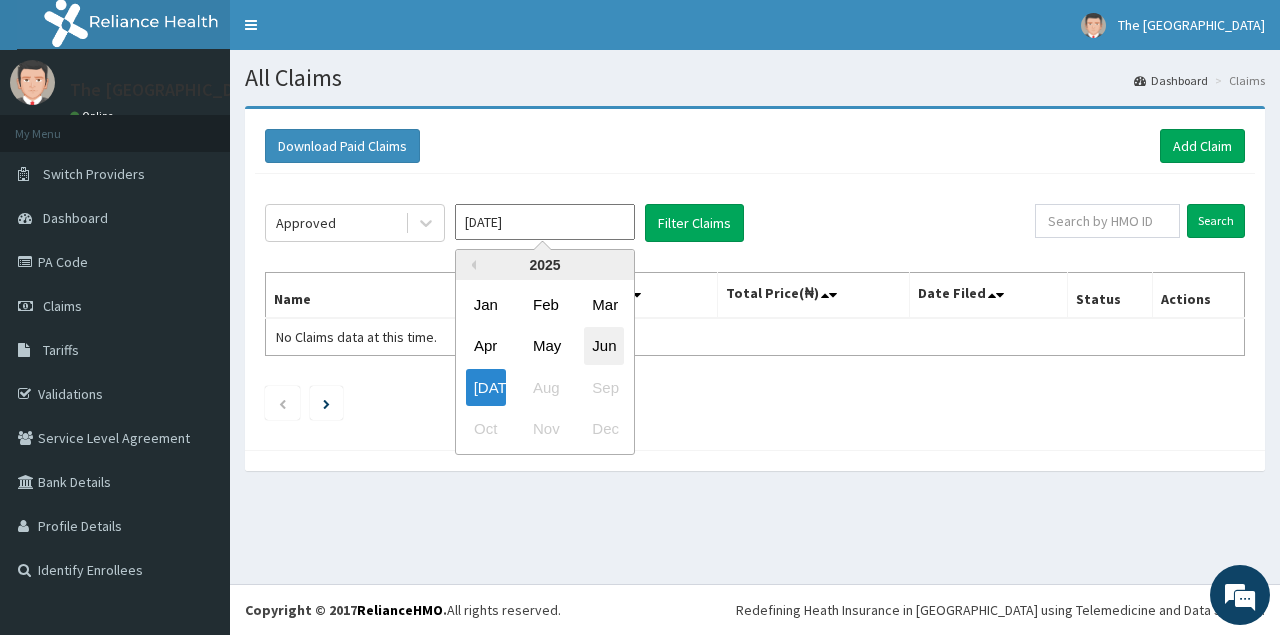 click on "Jun" at bounding box center [604, 346] 